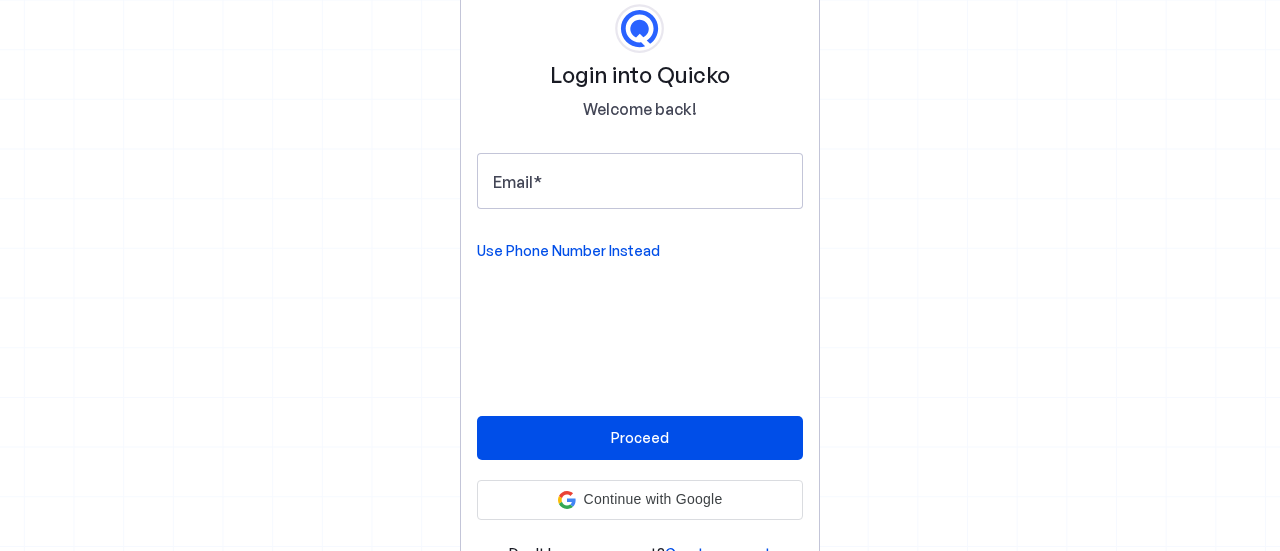 scroll, scrollTop: 0, scrollLeft: 0, axis: both 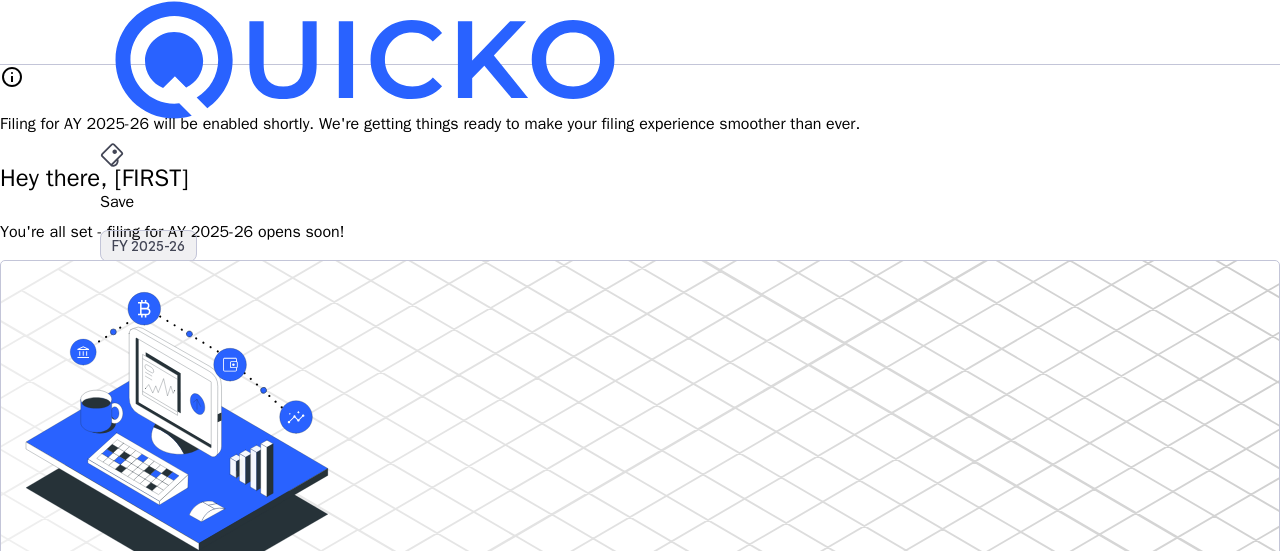 click on "FY 2025-26" at bounding box center (148, 246) 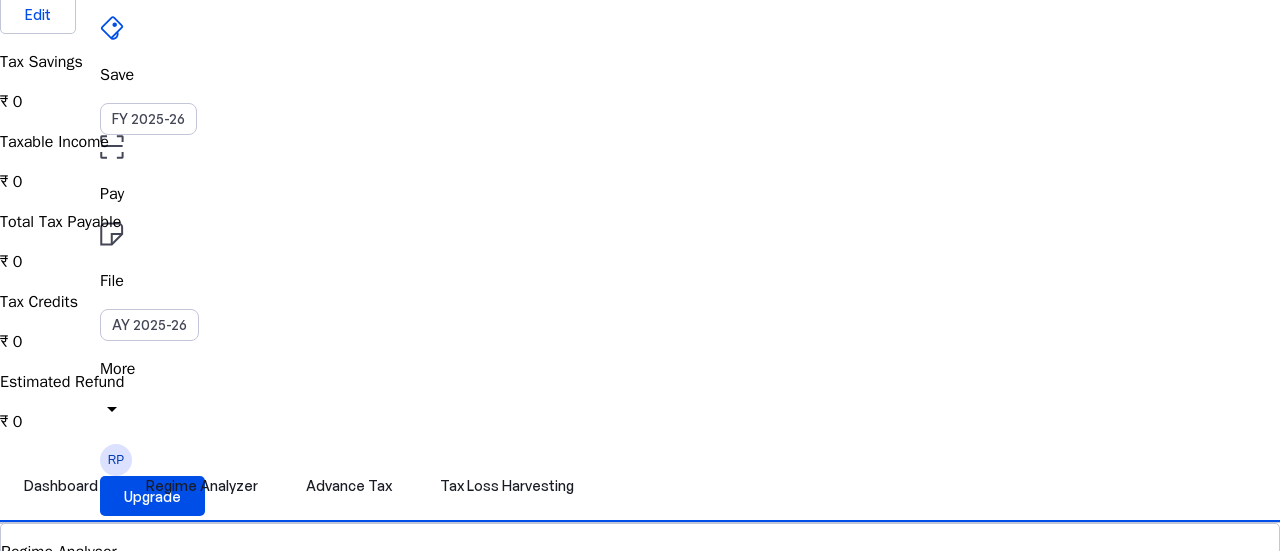 scroll, scrollTop: 0, scrollLeft: 0, axis: both 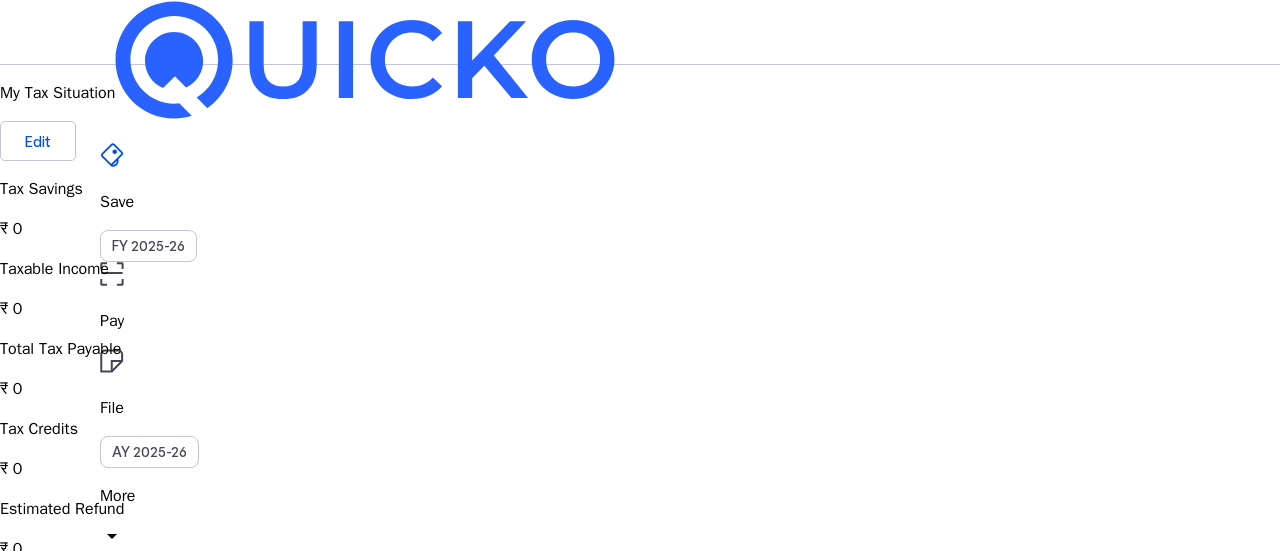 click on "arrow_drop_down" at bounding box center (112, 536) 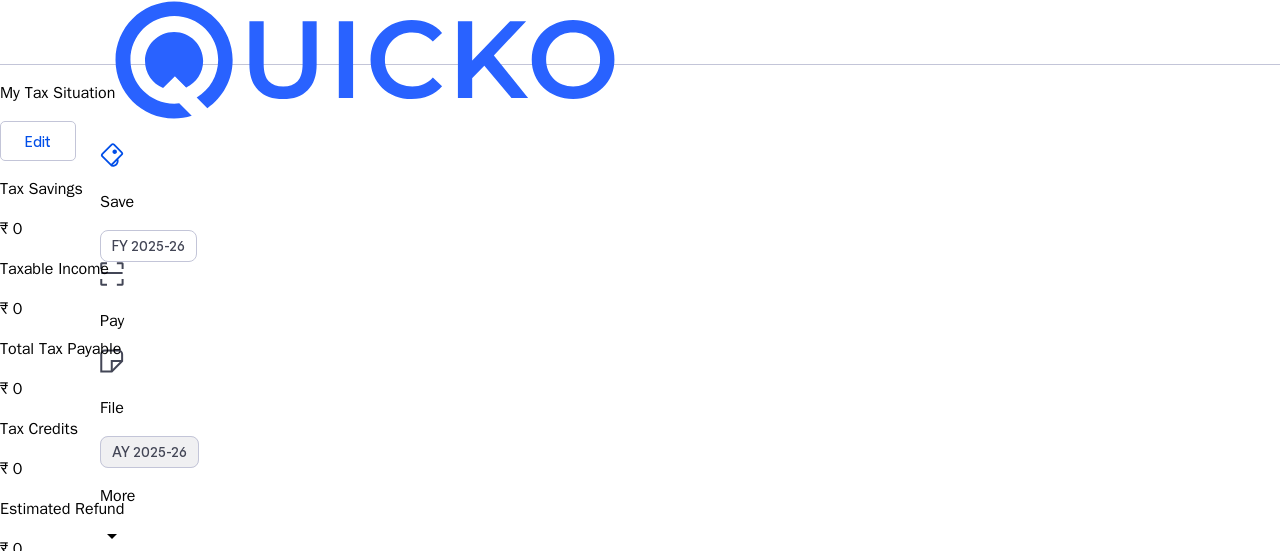 click on "AY 2025-26" at bounding box center [149, 452] 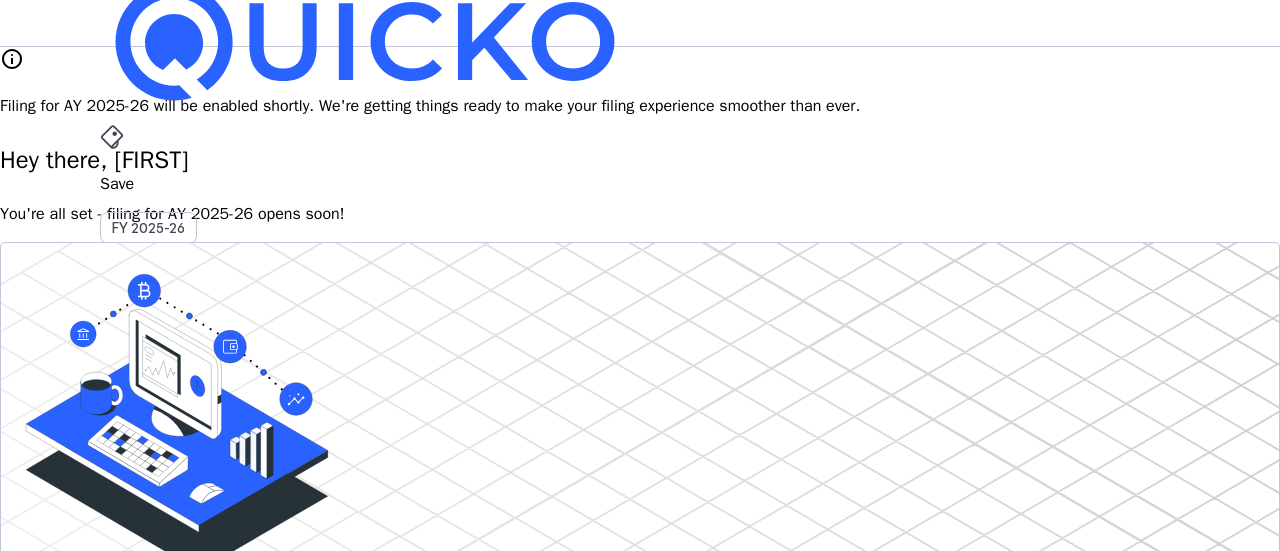 scroll, scrollTop: 17, scrollLeft: 0, axis: vertical 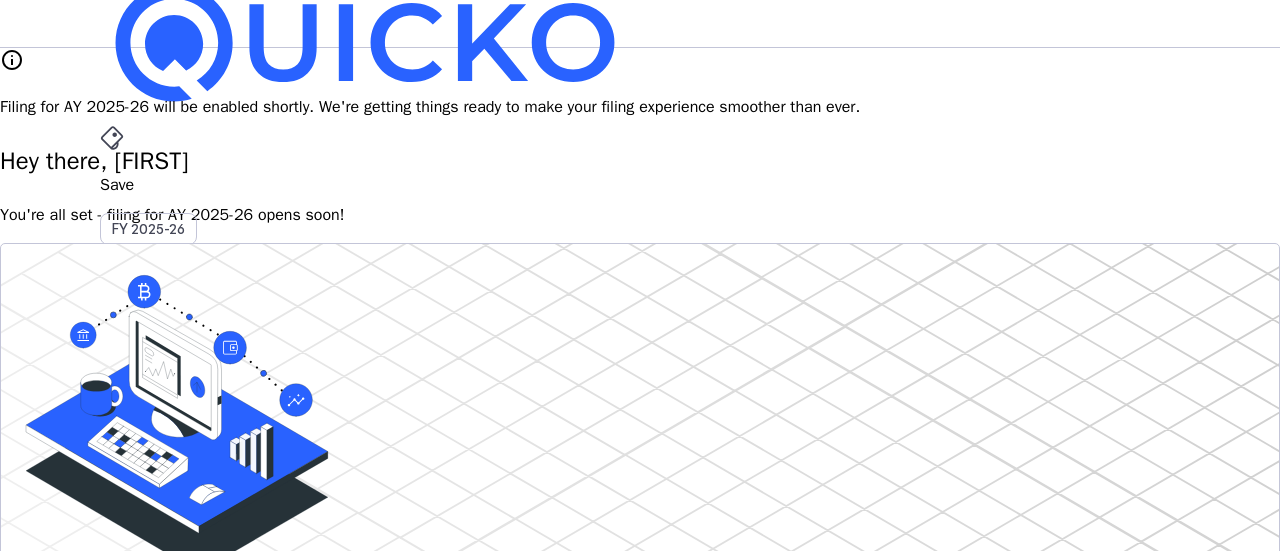 click on "More" at bounding box center [640, 479] 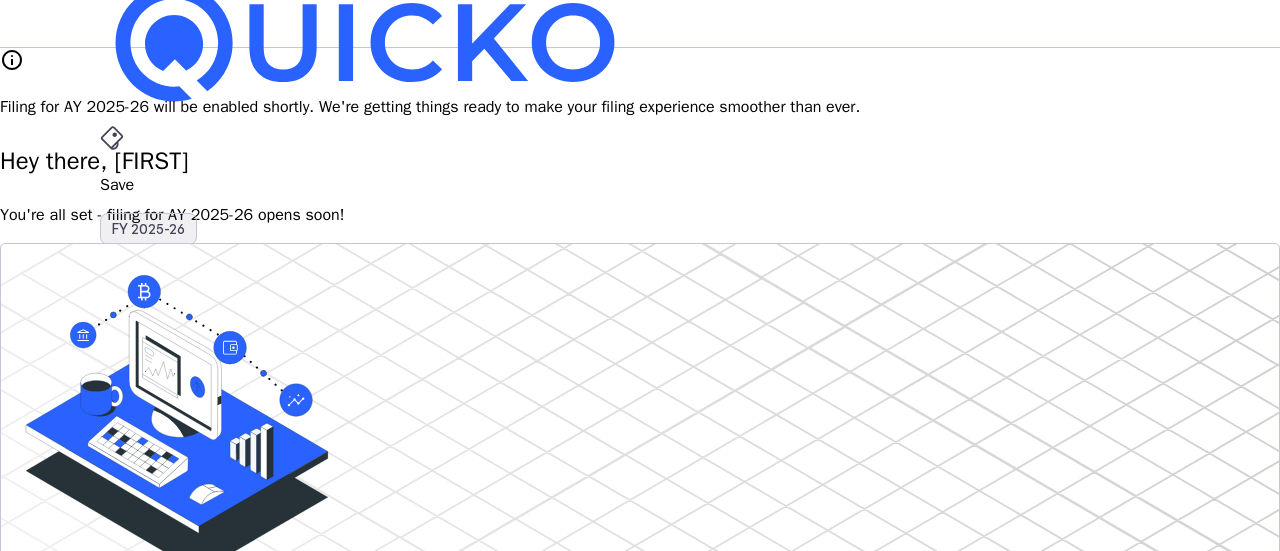 click on "FY 2025-26" at bounding box center (148, 229) 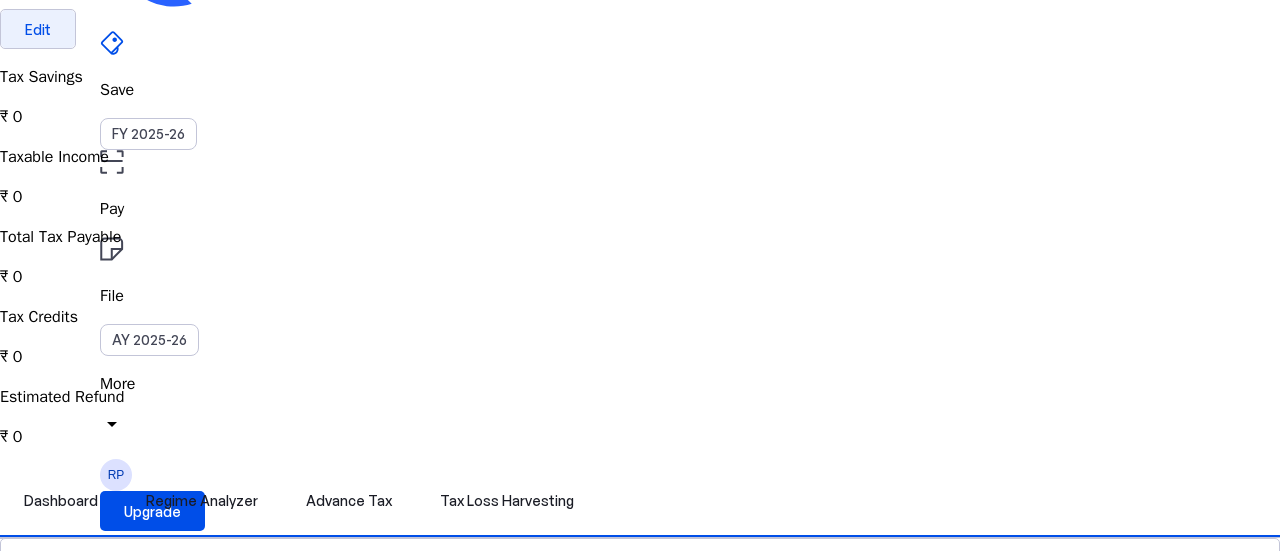 scroll, scrollTop: 113, scrollLeft: 0, axis: vertical 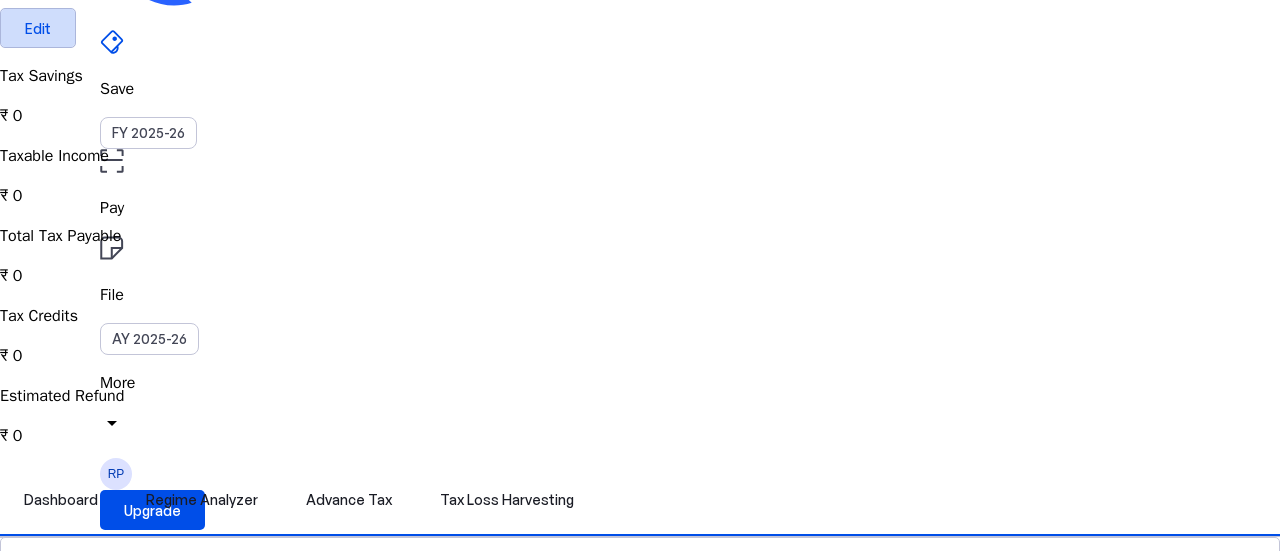 click at bounding box center [38, 28] 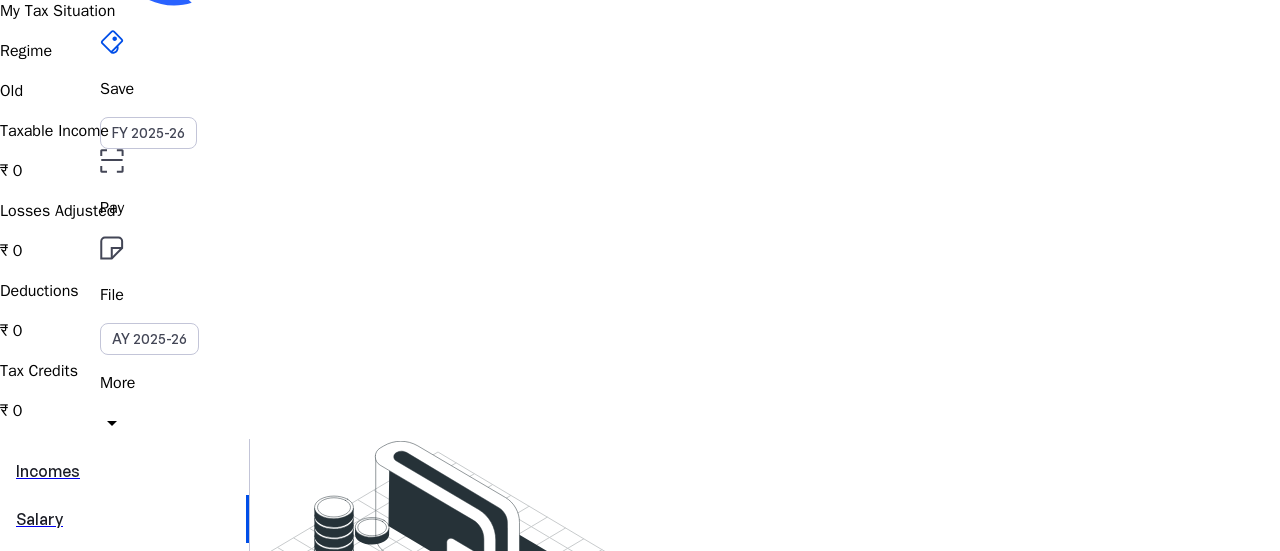 scroll, scrollTop: 0, scrollLeft: 0, axis: both 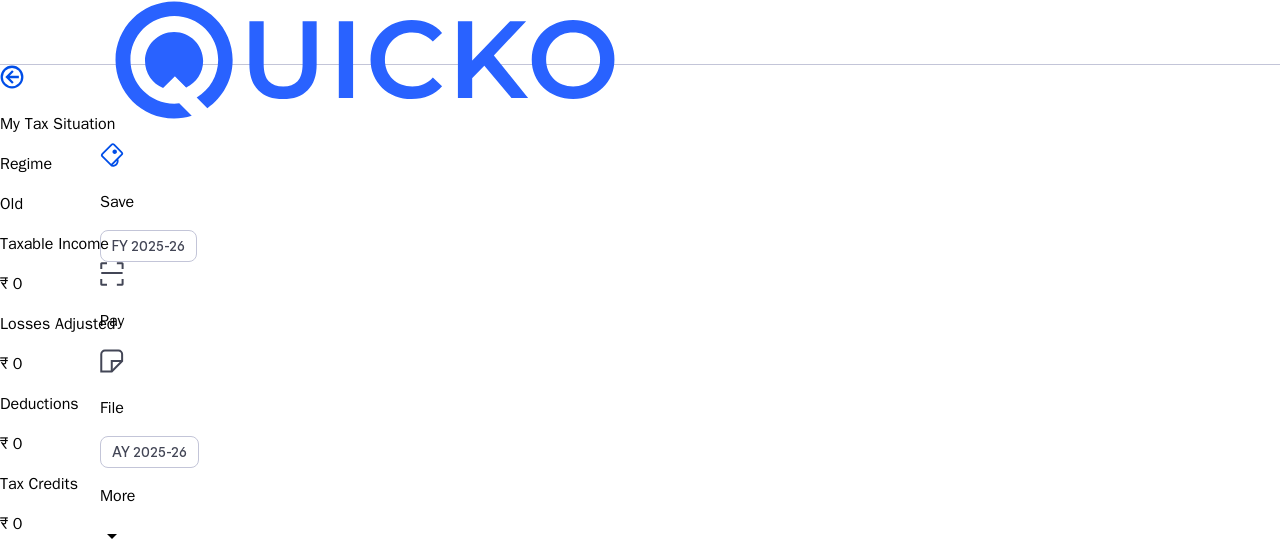 click on "Tax Credits" at bounding box center [640, 244] 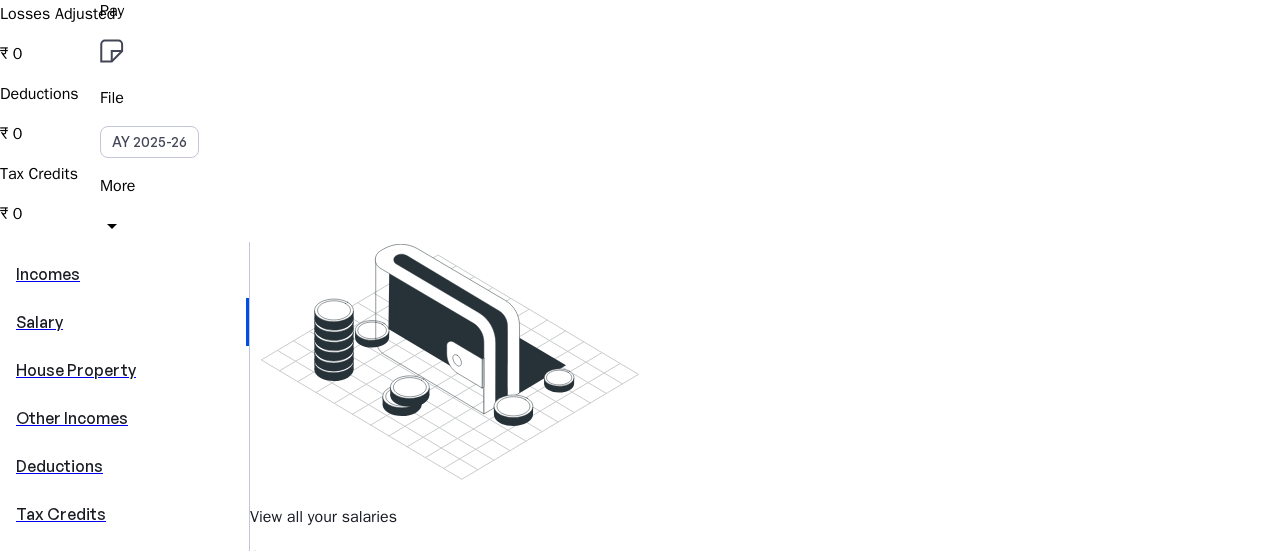 scroll, scrollTop: 254, scrollLeft: 0, axis: vertical 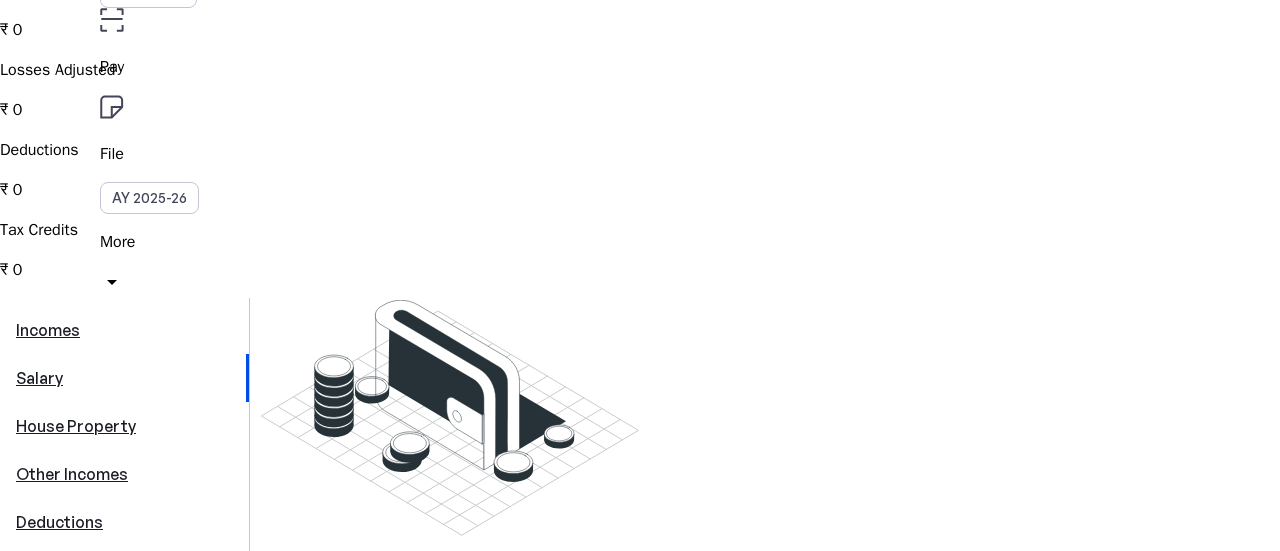 click on "House Property" at bounding box center (124, 426) 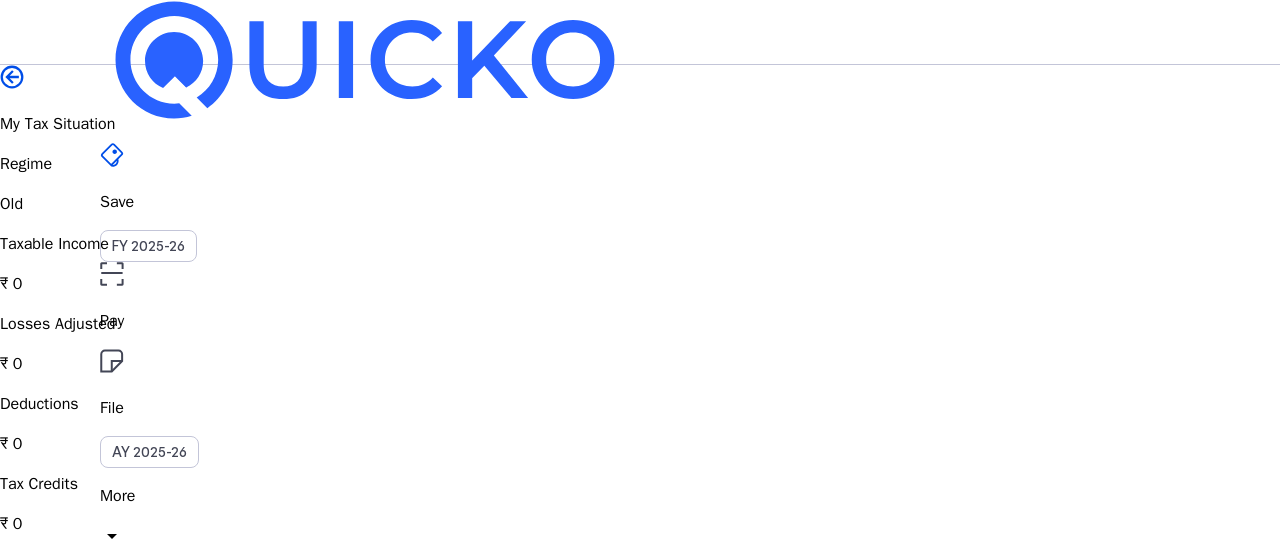 click on "More" at bounding box center [640, 496] 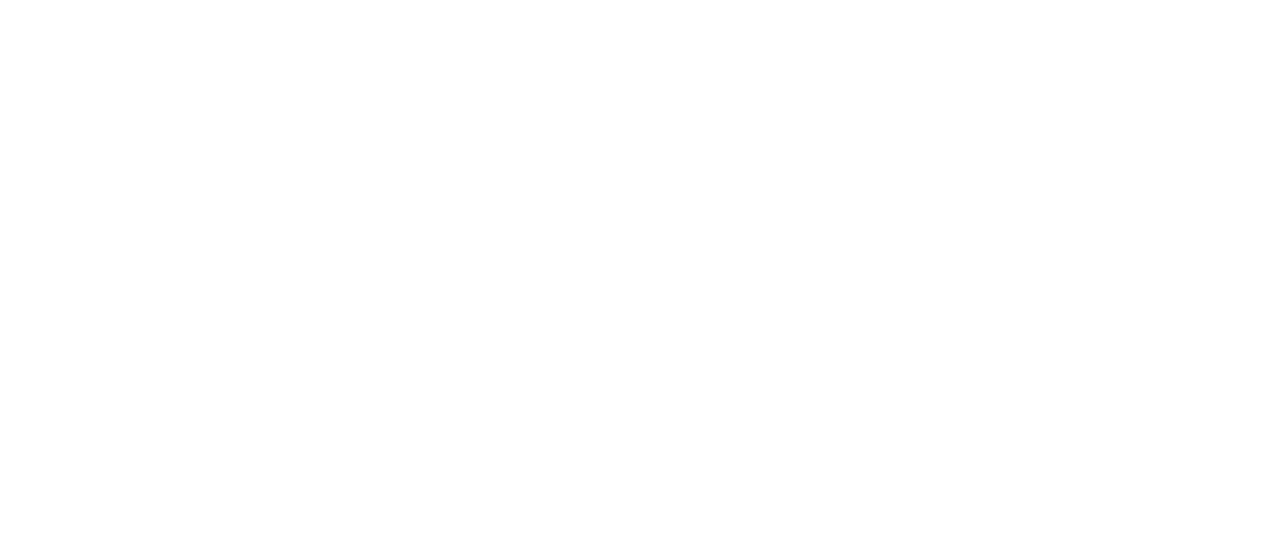 scroll, scrollTop: 0, scrollLeft: 0, axis: both 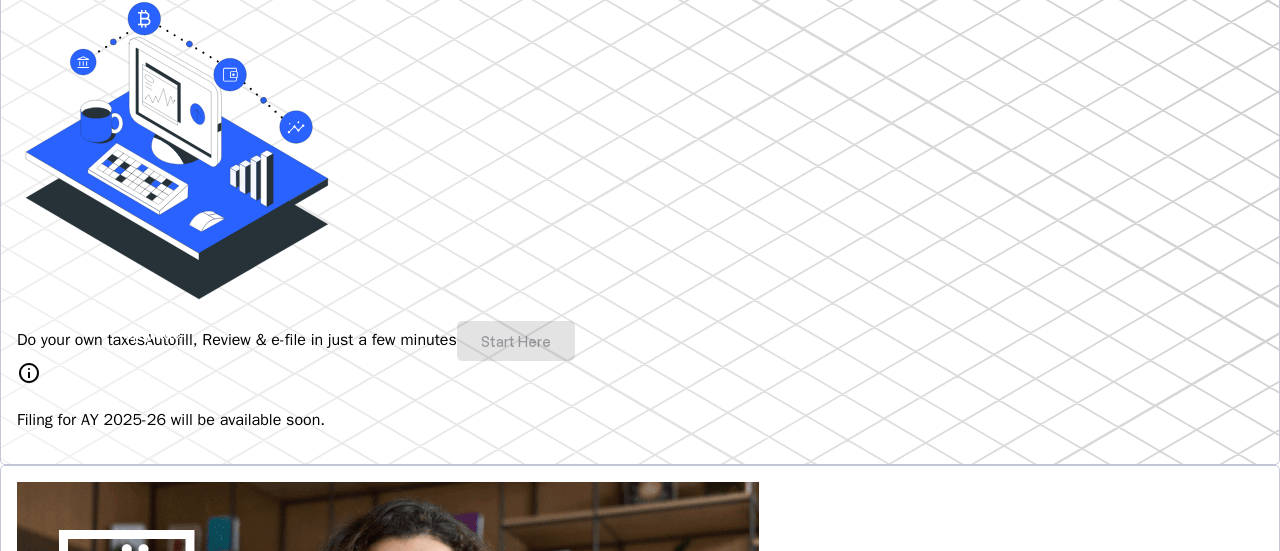 click on "Do your own taxes   Autofill, Review & e-file in just a few minutes   Start Here" at bounding box center [640, 341] 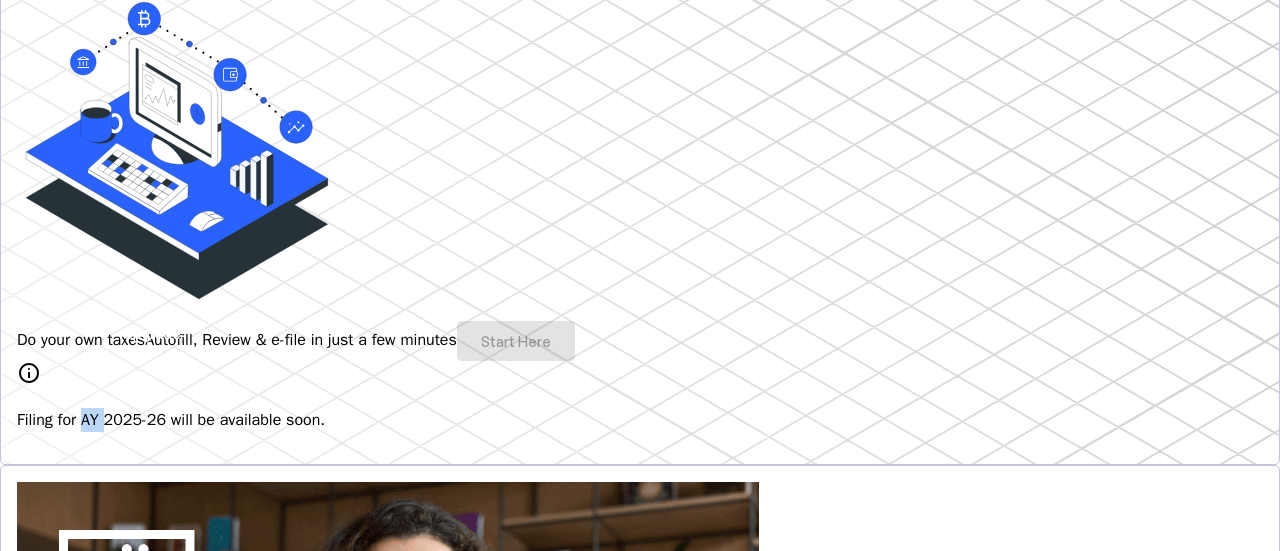 click on "Filing for AY 2025-26 will be available soon." at bounding box center (640, 420) 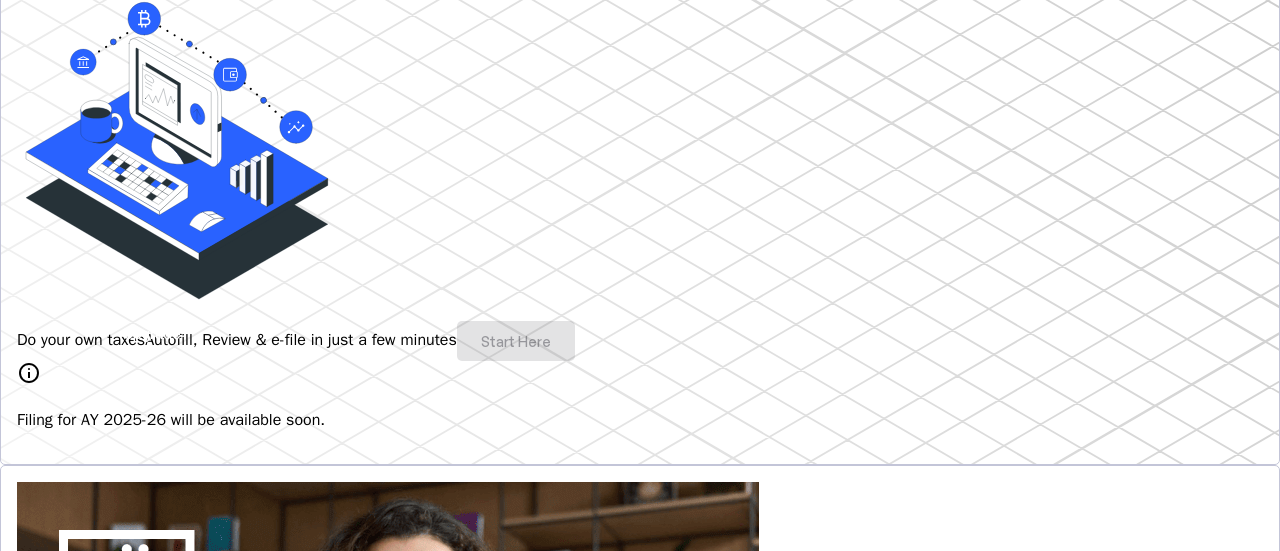 click on "Do your own taxes   Autofill, Review & e-file in just a few minutes   Start Here" at bounding box center (640, 341) 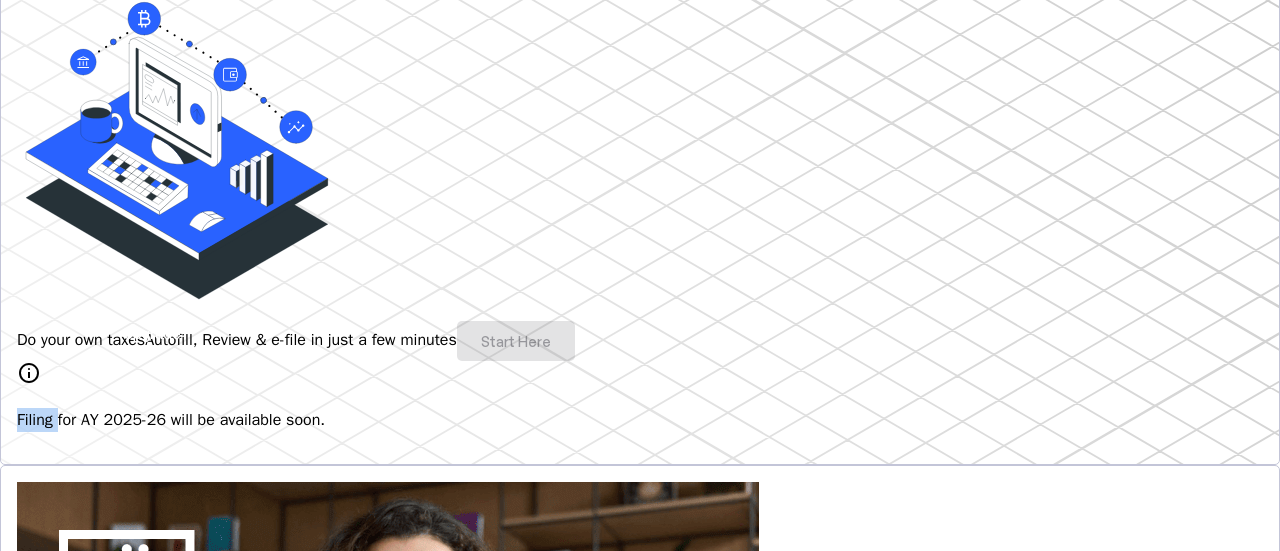 click on "Do your own taxes   Autofill, Review & e-file in just a few minutes   Start Here" at bounding box center (640, 341) 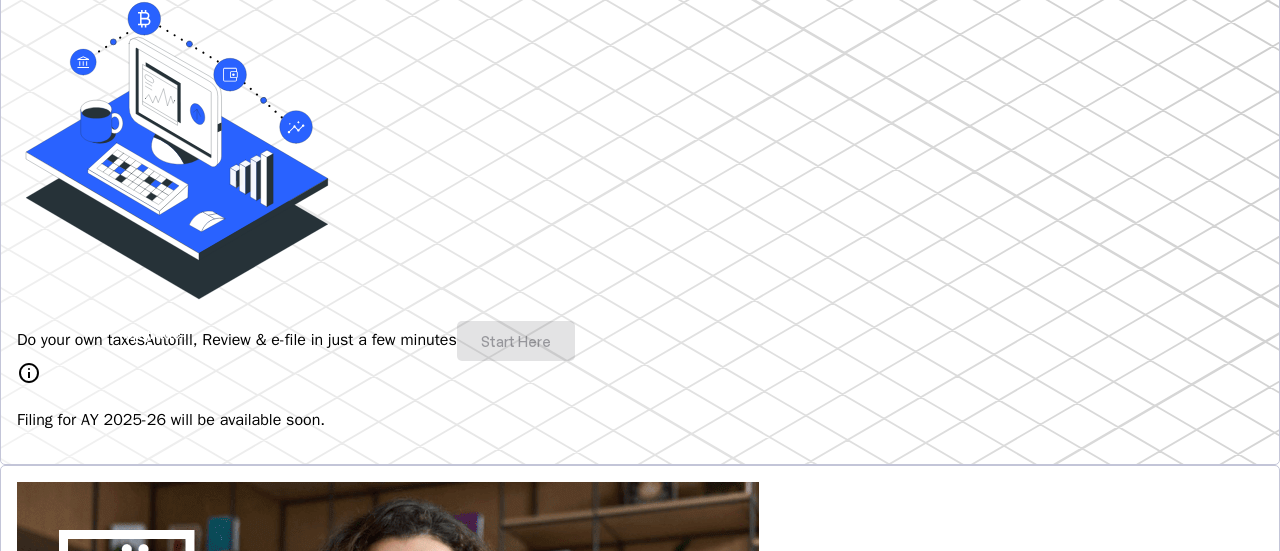 click on "Do your own taxes   Autofill, Review & e-file in just a few minutes   Start Here" at bounding box center [640, 341] 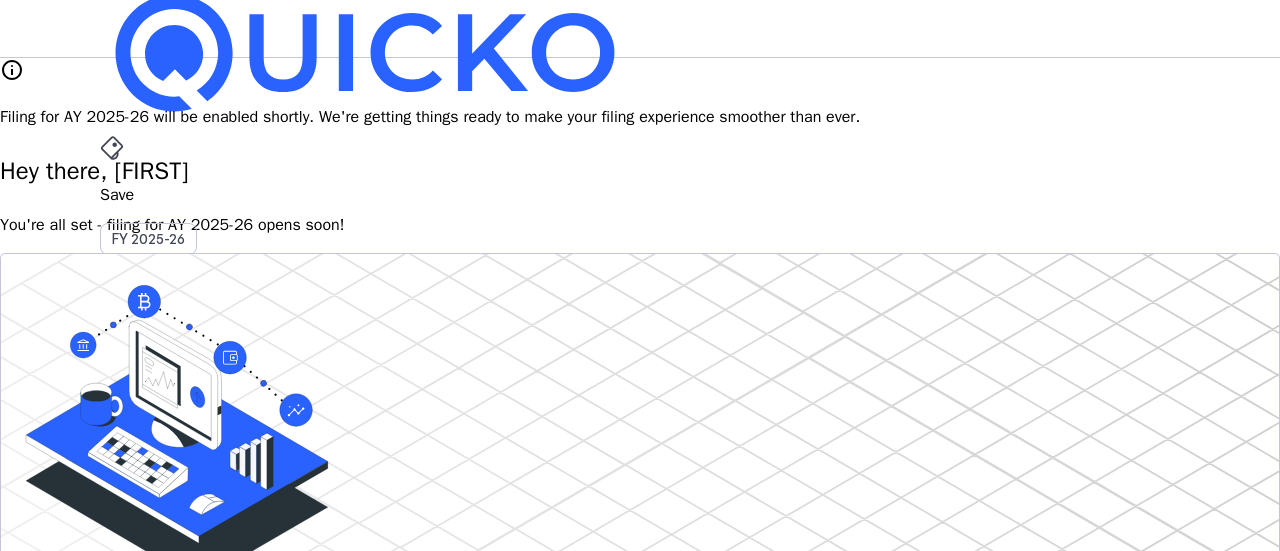 scroll, scrollTop: 0, scrollLeft: 0, axis: both 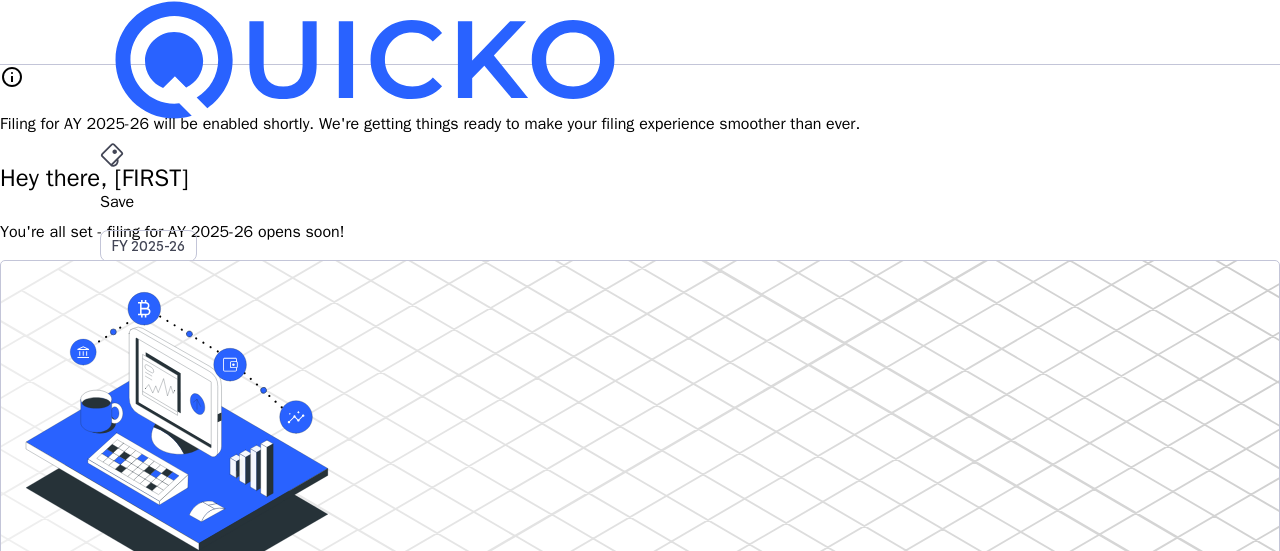 click on "File AY 2025-26" at bounding box center (640, 202) 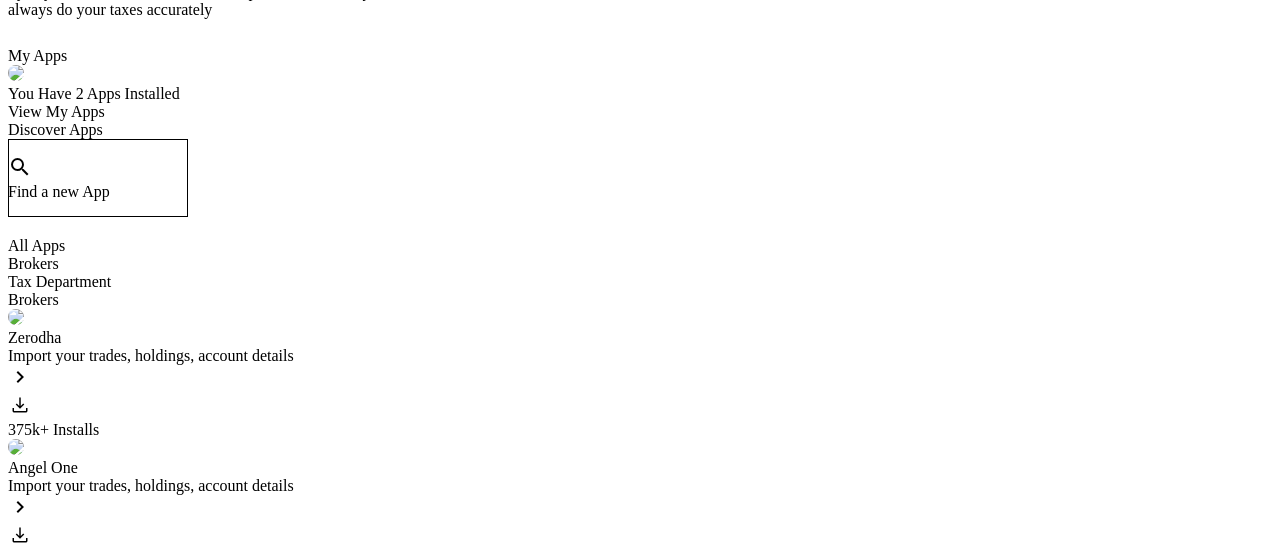 scroll, scrollTop: 268, scrollLeft: 0, axis: vertical 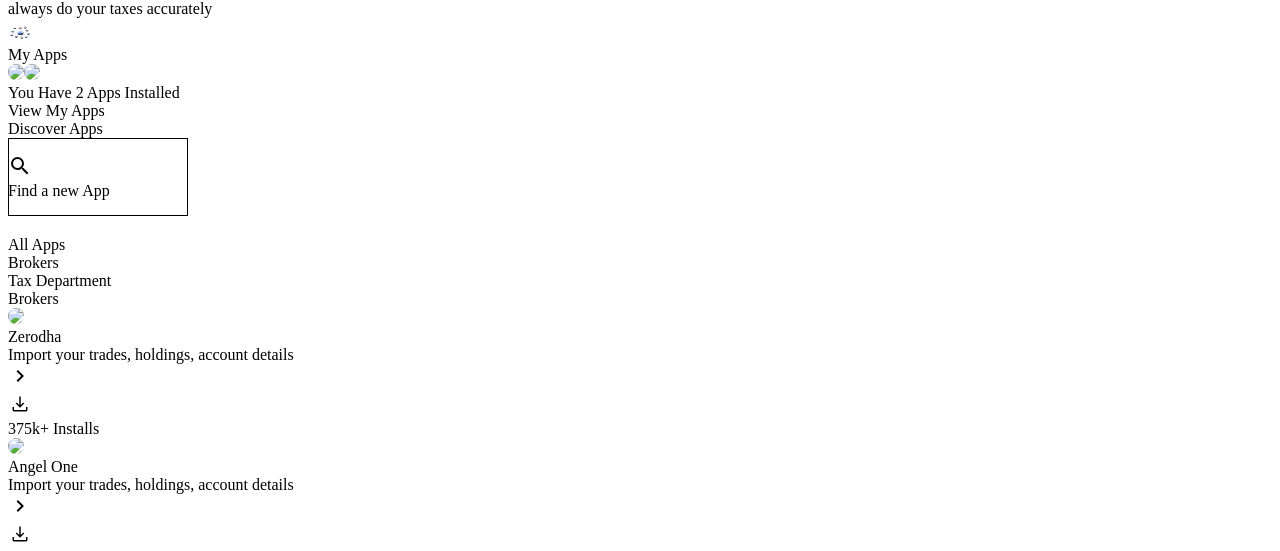 click on "View My Apps" at bounding box center [56, 110] 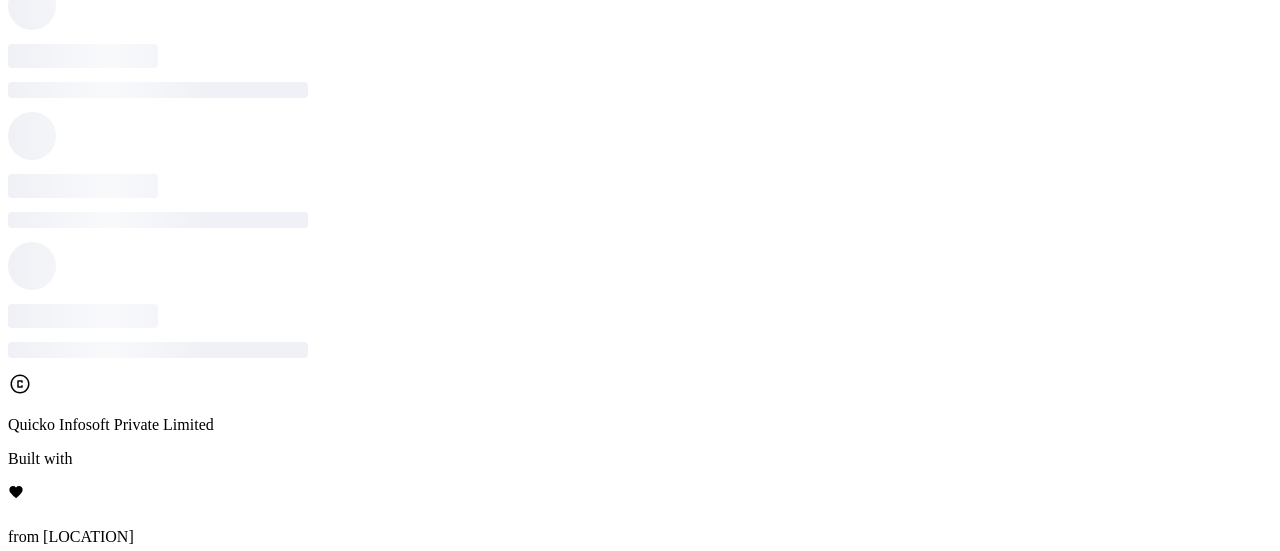 scroll, scrollTop: 0, scrollLeft: 0, axis: both 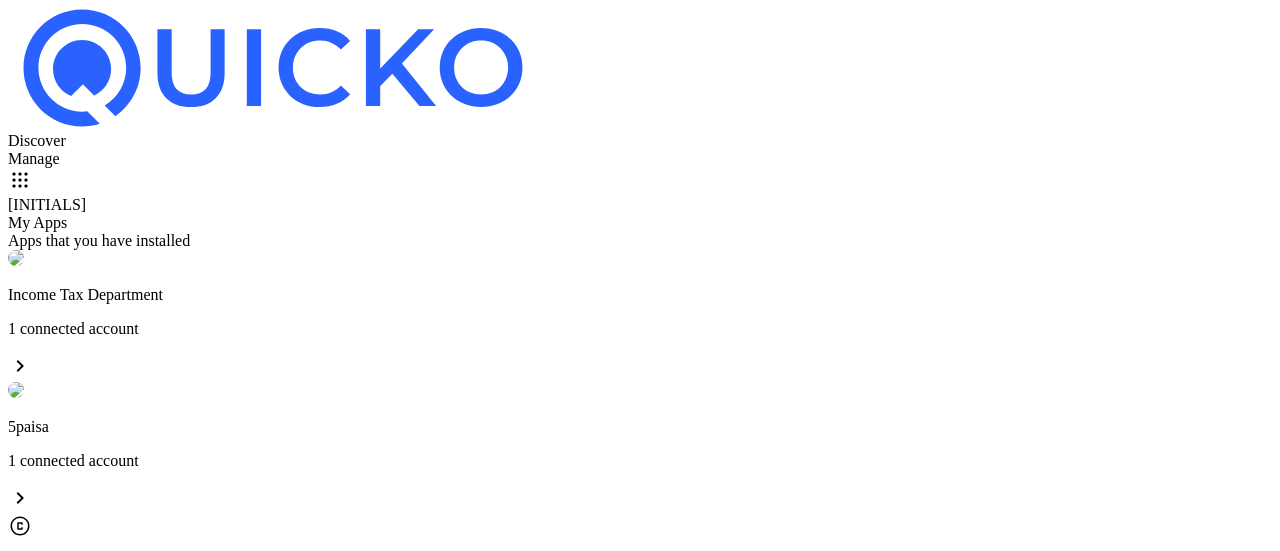 click on "1 connected account" at bounding box center [640, 329] 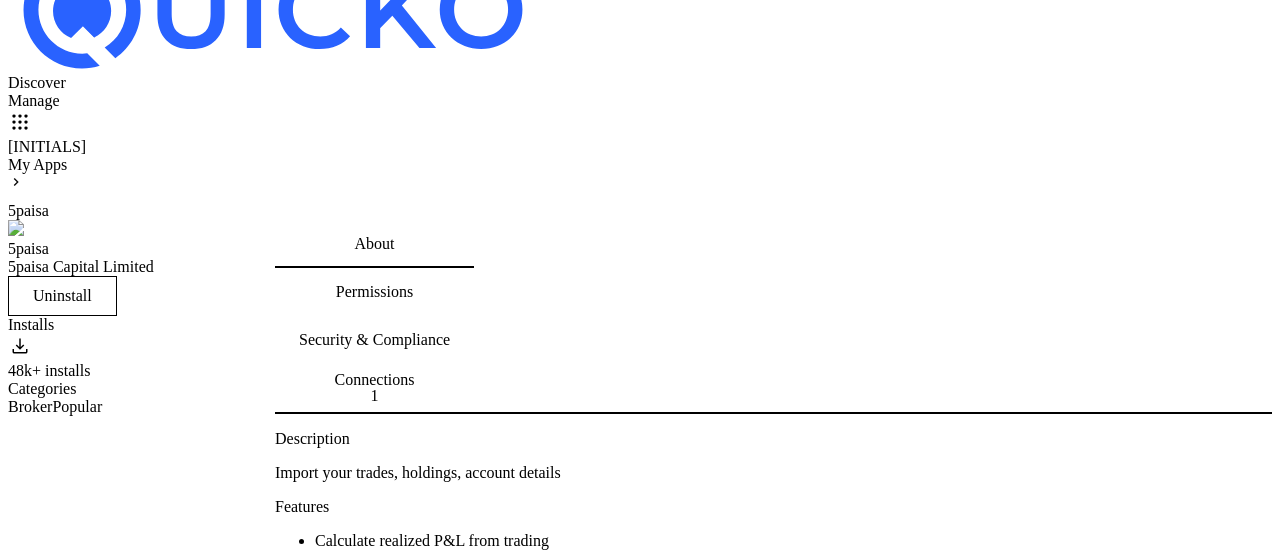 scroll, scrollTop: 63, scrollLeft: 0, axis: vertical 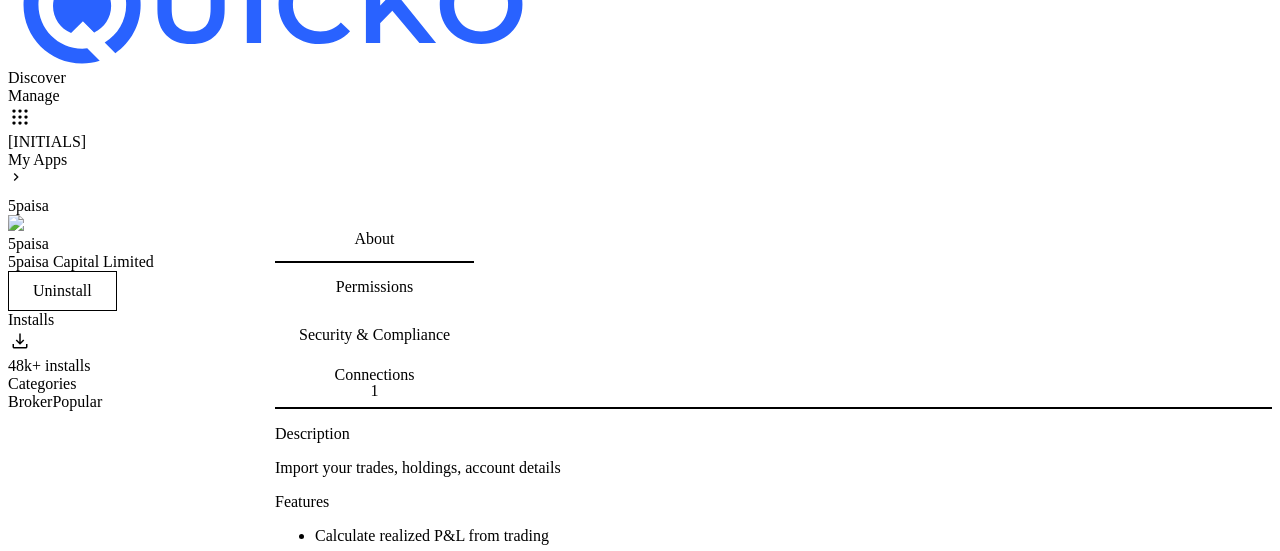 click on "Permissions" at bounding box center (374, 287) 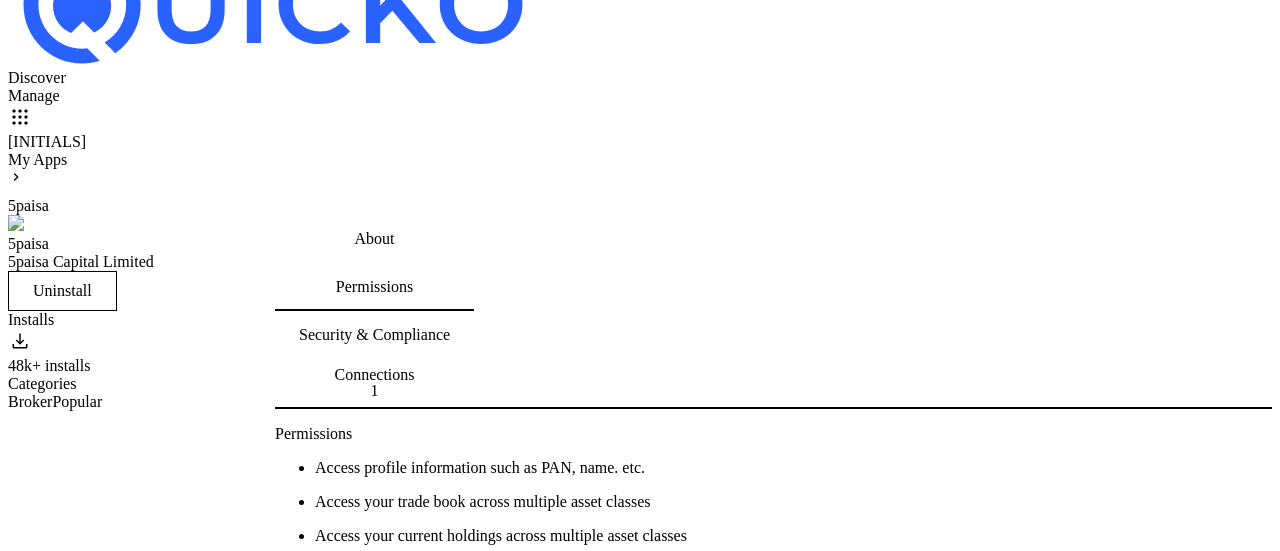 click on "Security & Compliance" at bounding box center [374, 335] 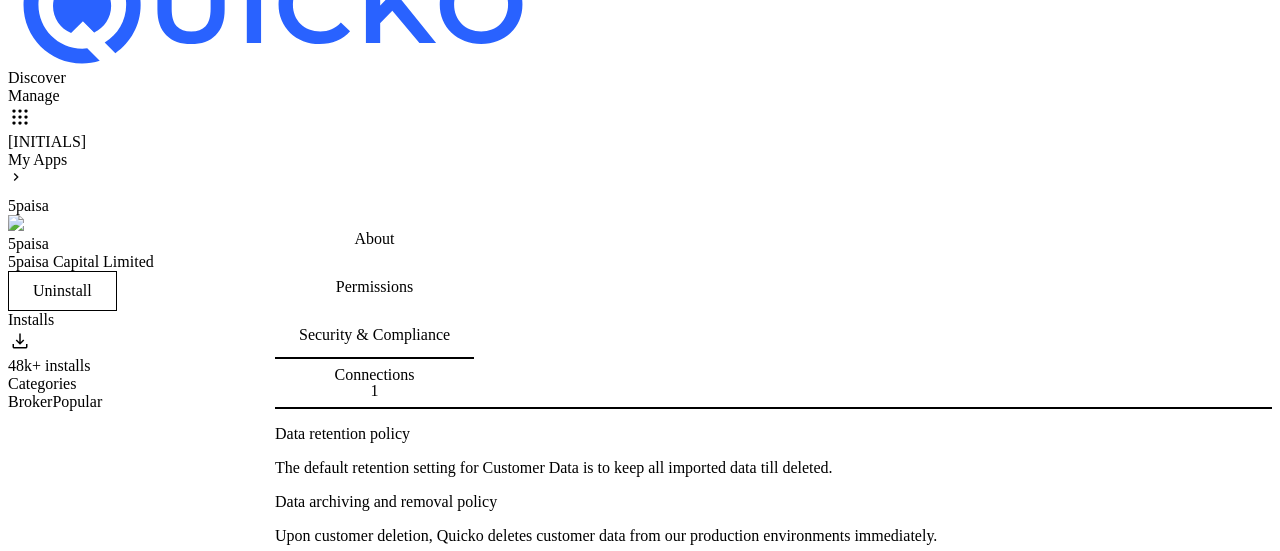 click on "Connections 1" at bounding box center [374, 383] 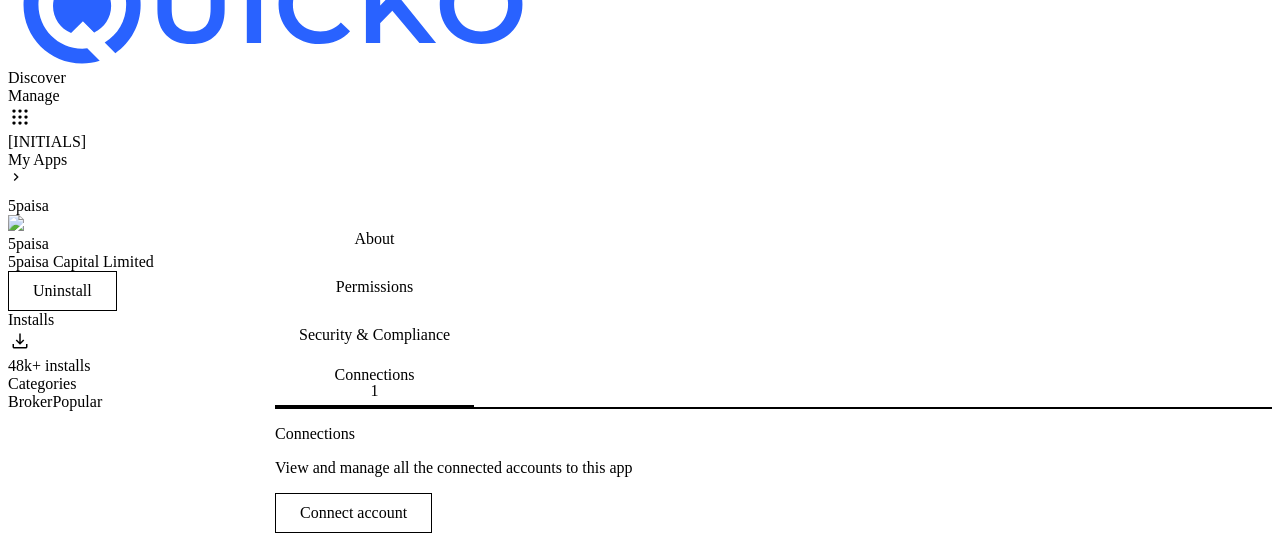 click on "Connect account" at bounding box center [353, 513] 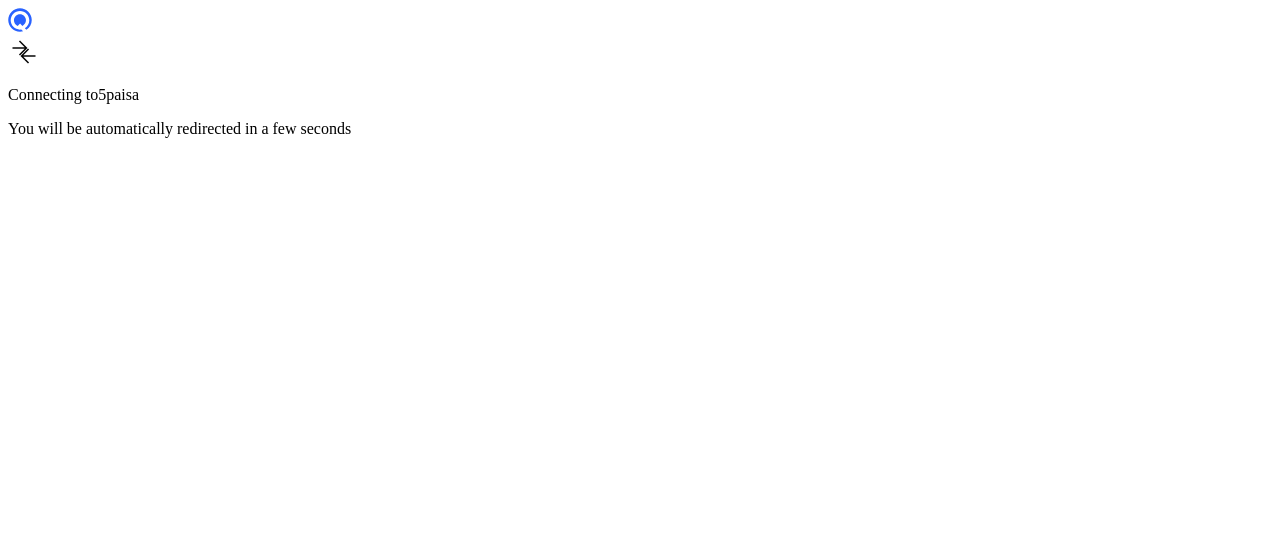 scroll, scrollTop: 0, scrollLeft: 0, axis: both 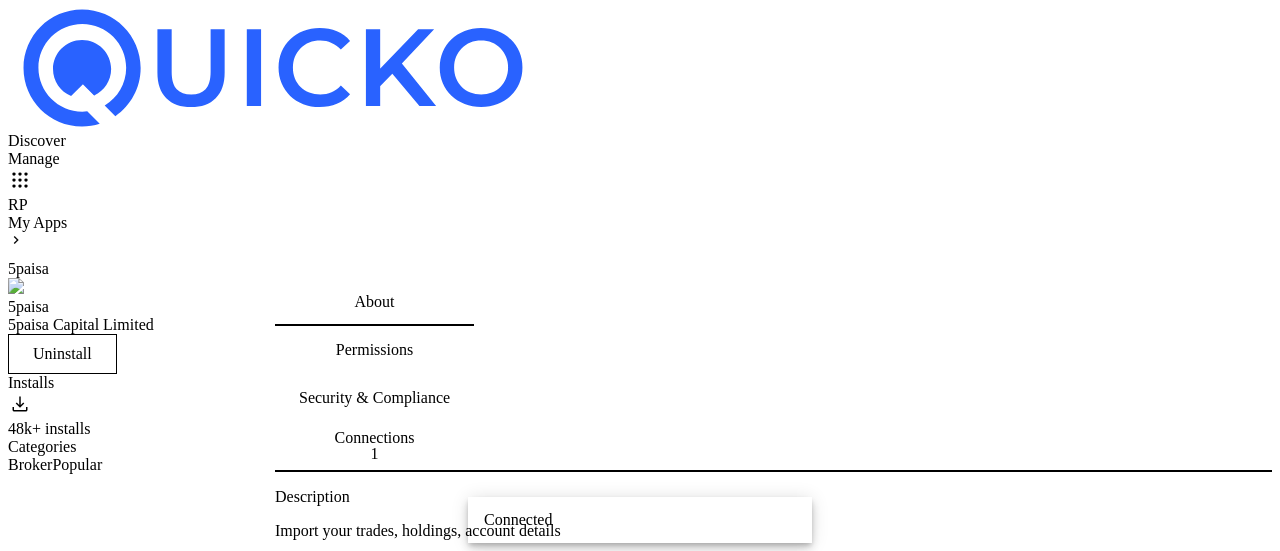 click on "Permissions" at bounding box center [374, 350] 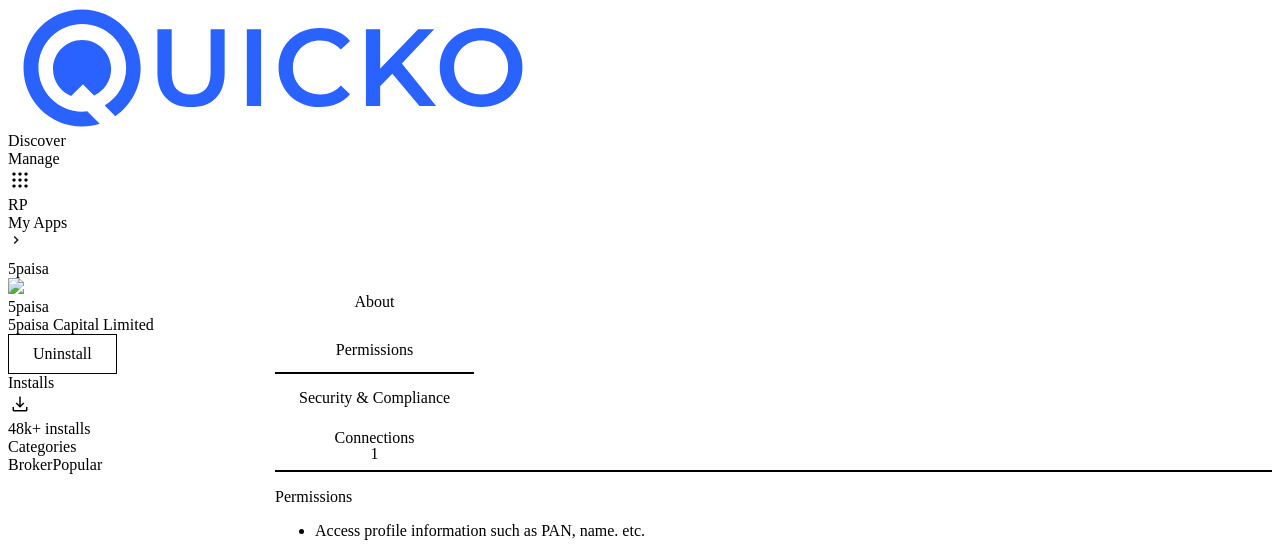 click on "Security & Compliance" at bounding box center [374, 398] 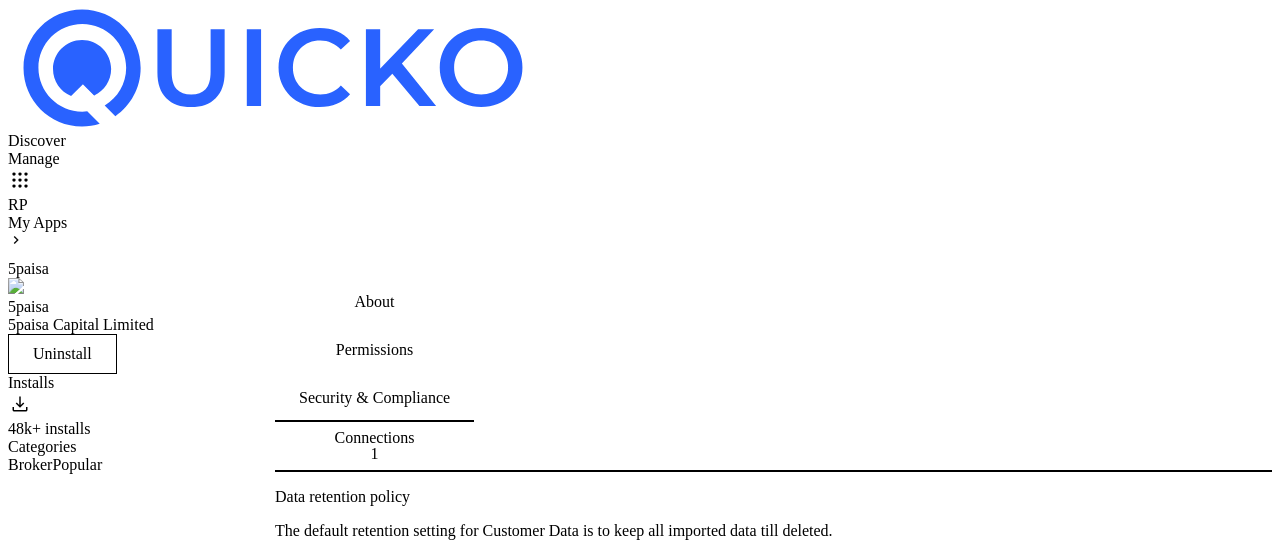click on "Permissions" at bounding box center (374, 350) 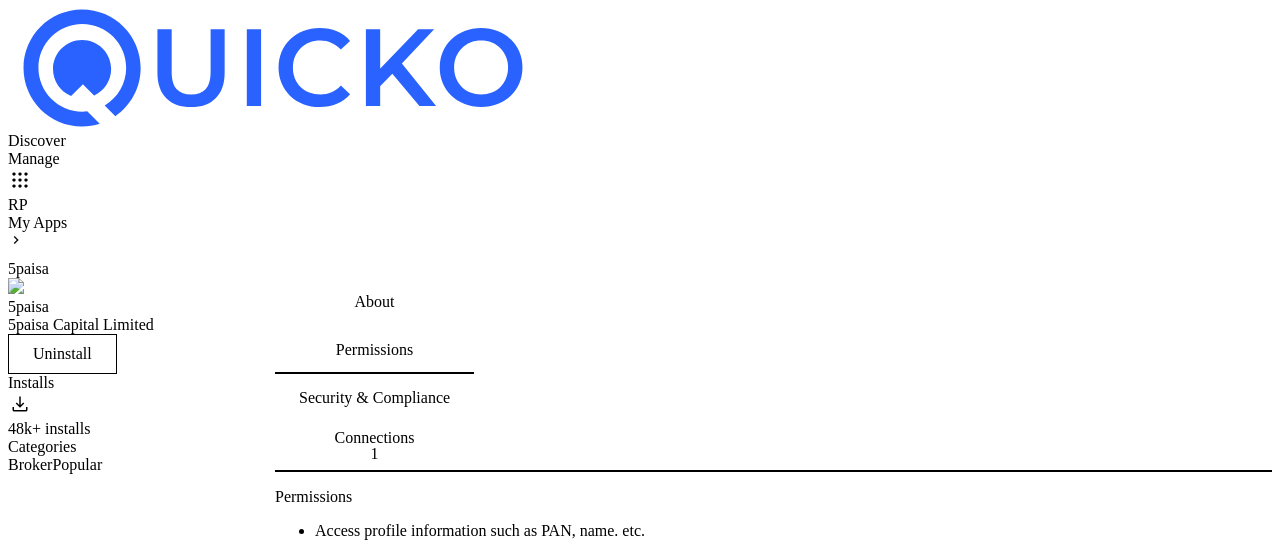 click on "About" at bounding box center (374, 302) 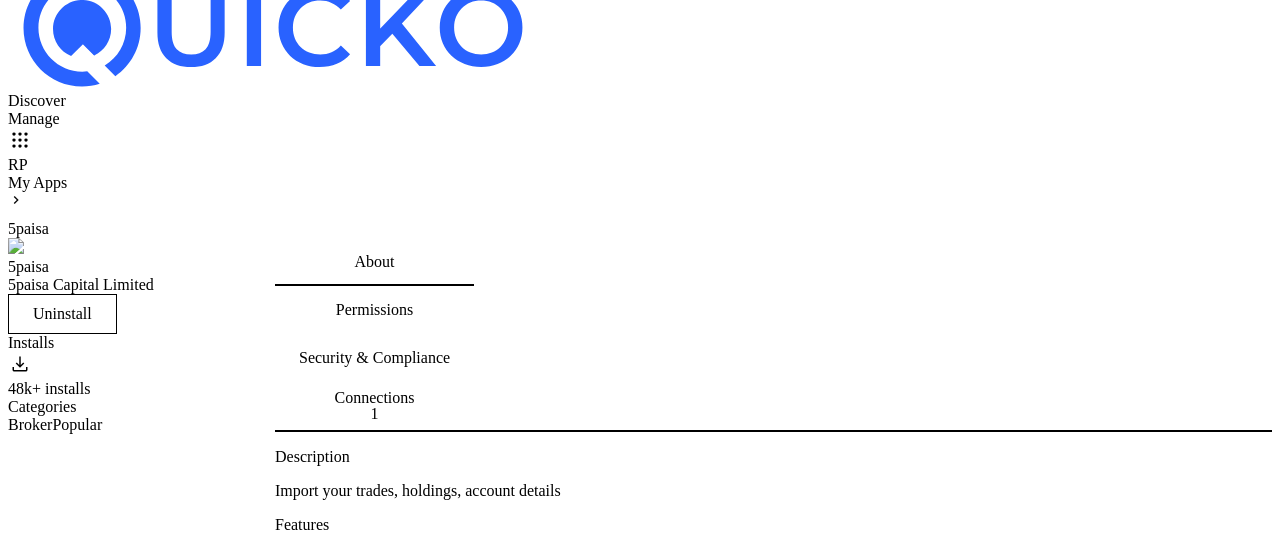 scroll, scrollTop: 0, scrollLeft: 0, axis: both 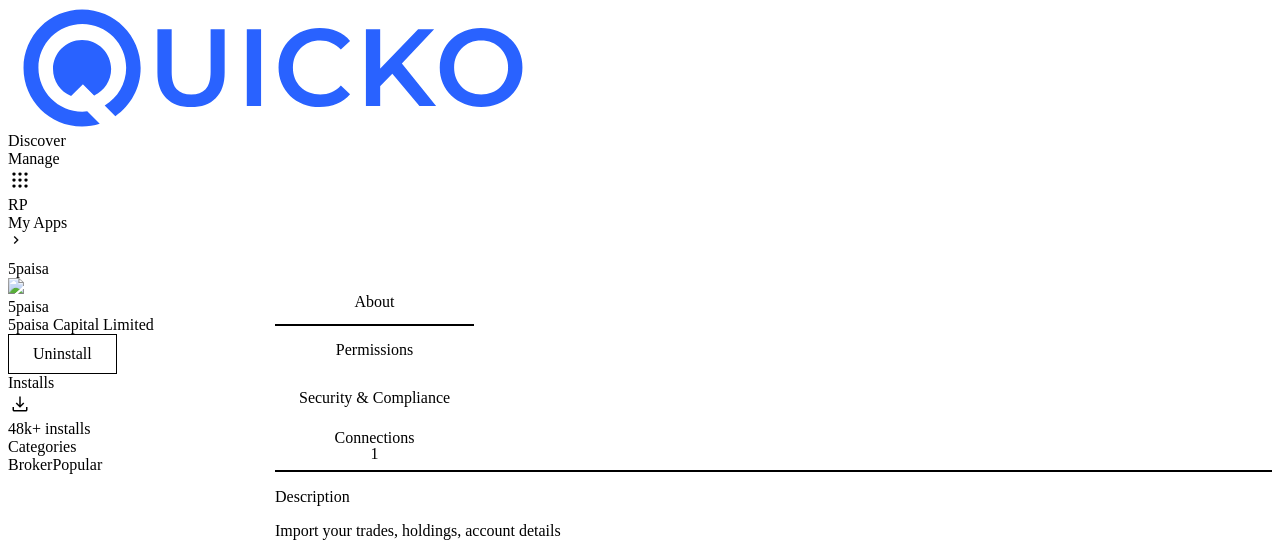 click on "Permissions" at bounding box center [374, 350] 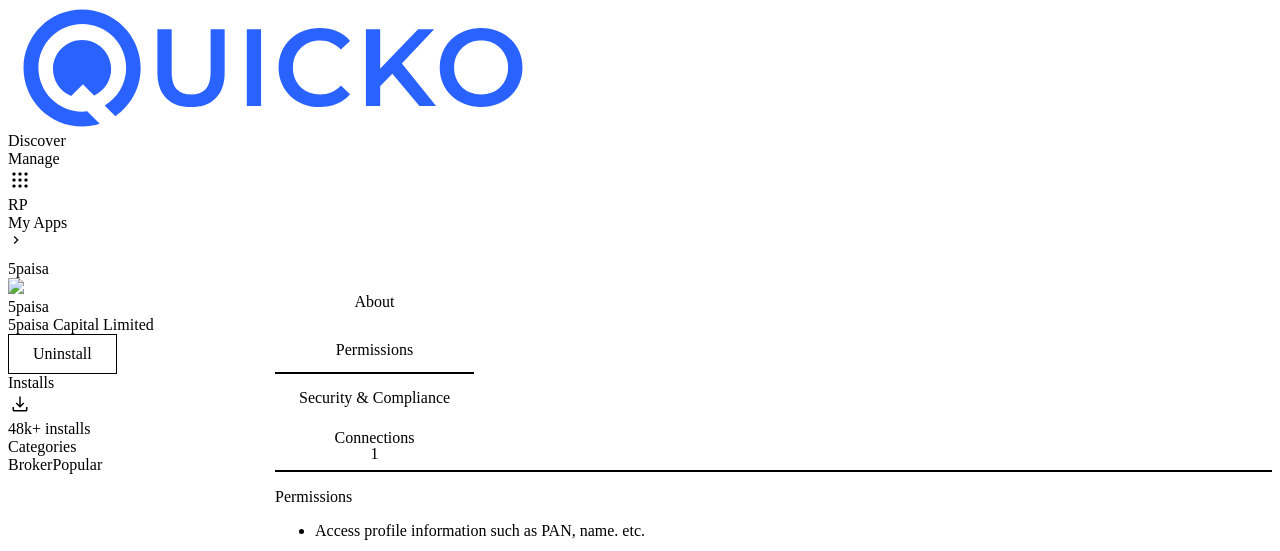 click on "Security & Compliance" at bounding box center [374, 398] 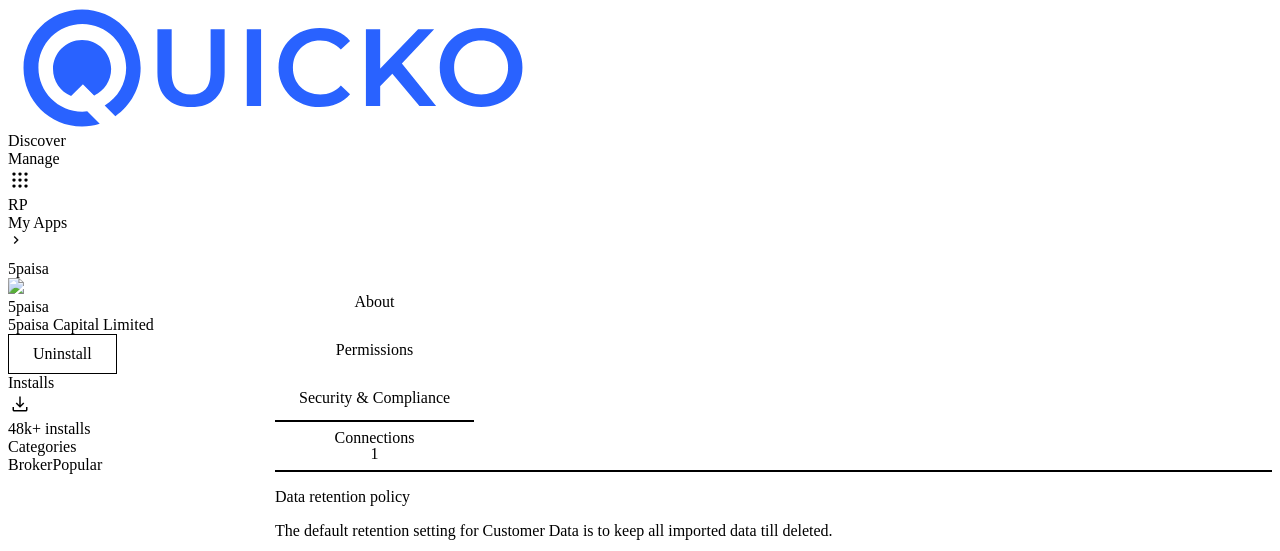click on "Connections" at bounding box center (375, 437) 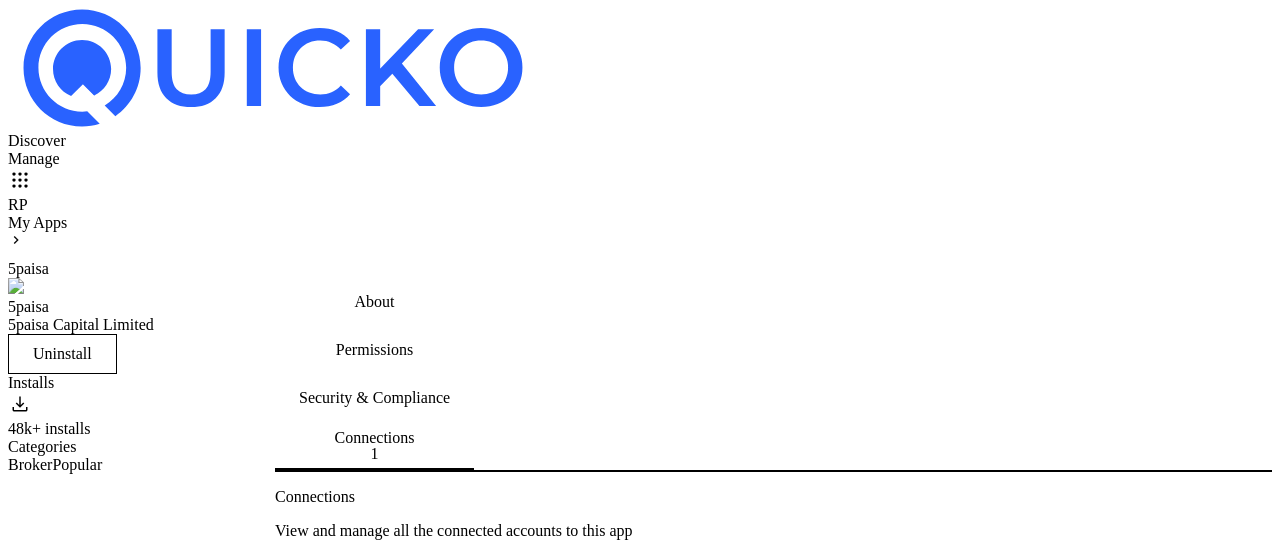 click at bounding box center (295, 746) 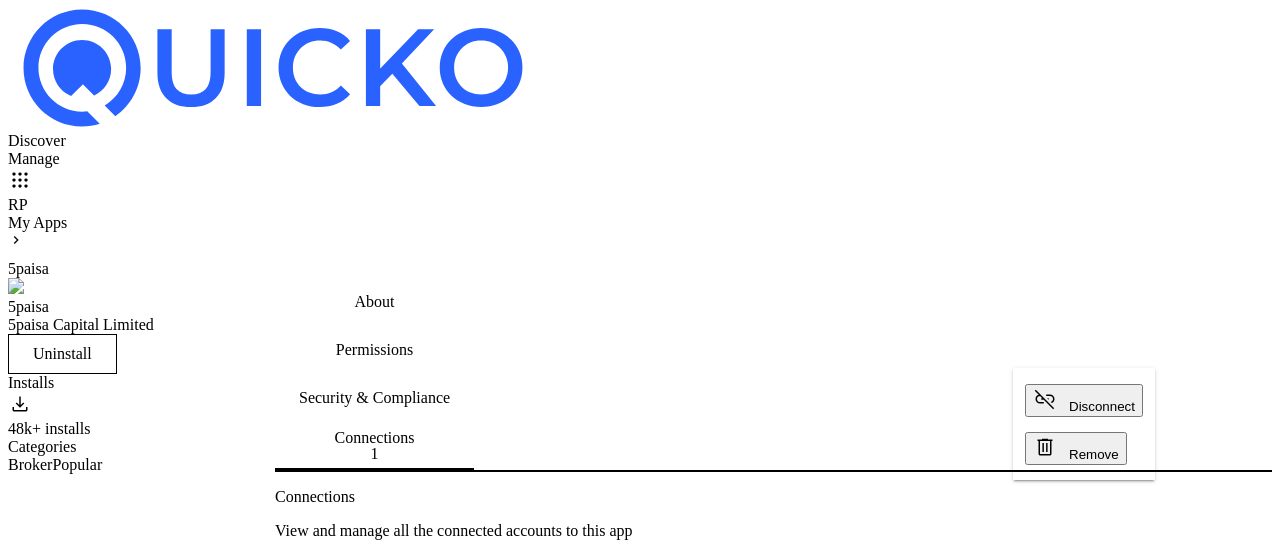 click at bounding box center (640, 275) 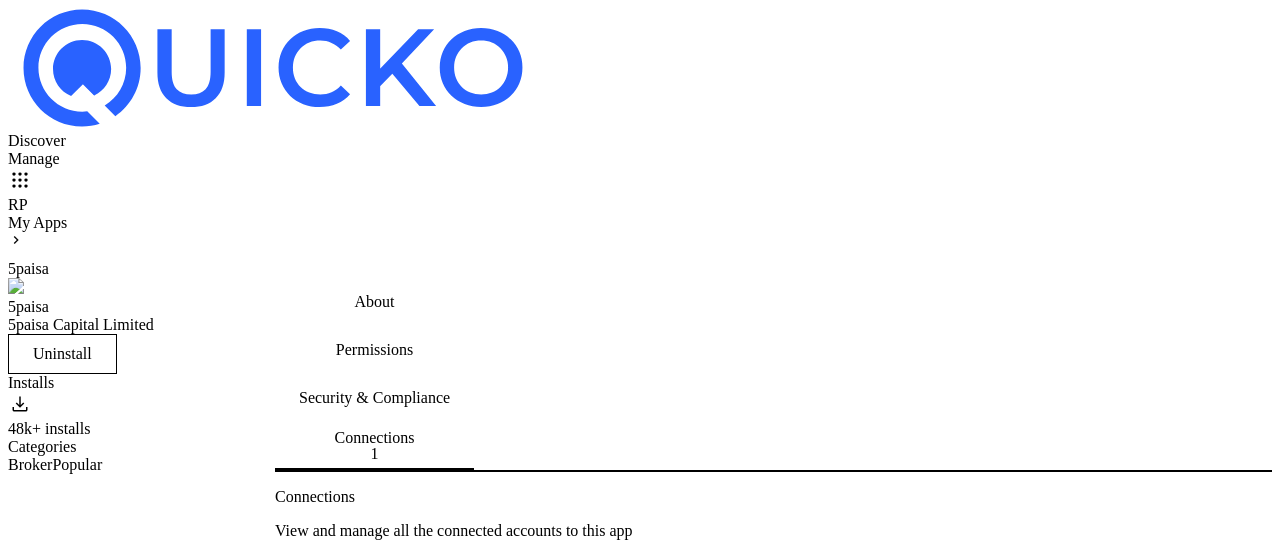 click on "apps" at bounding box center (20, 180) 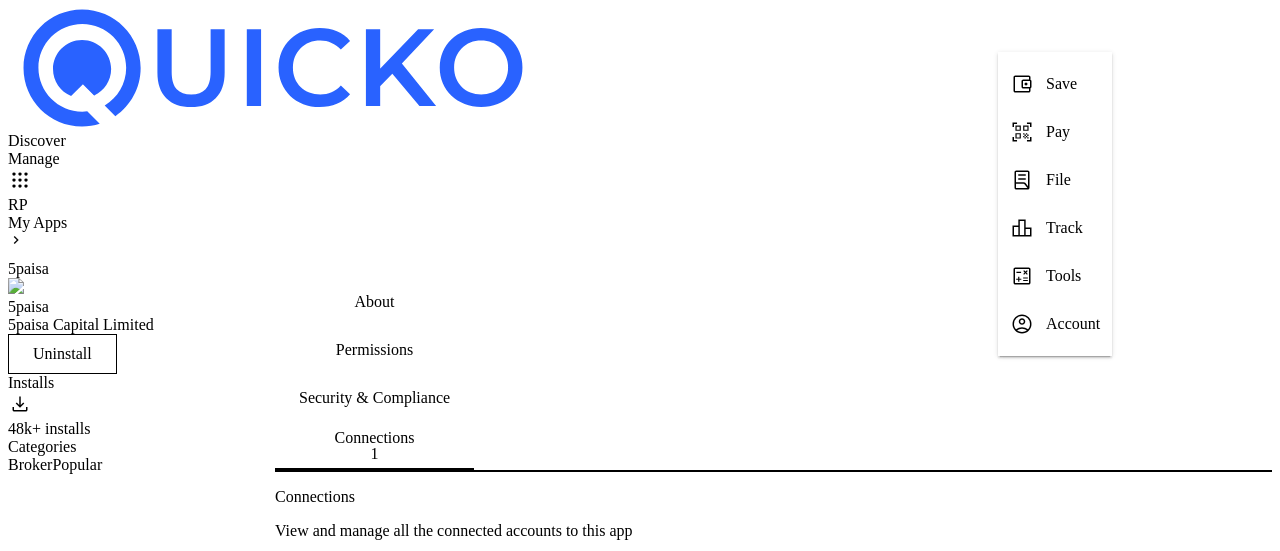 click on "lab_profile" at bounding box center [1022, 180] 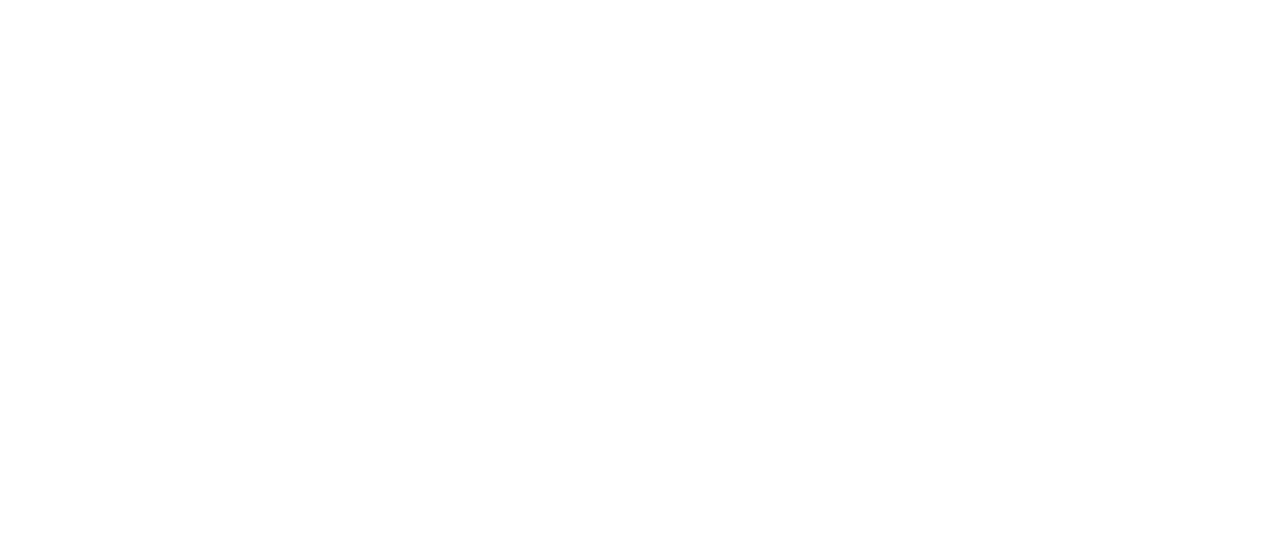 scroll, scrollTop: 0, scrollLeft: 0, axis: both 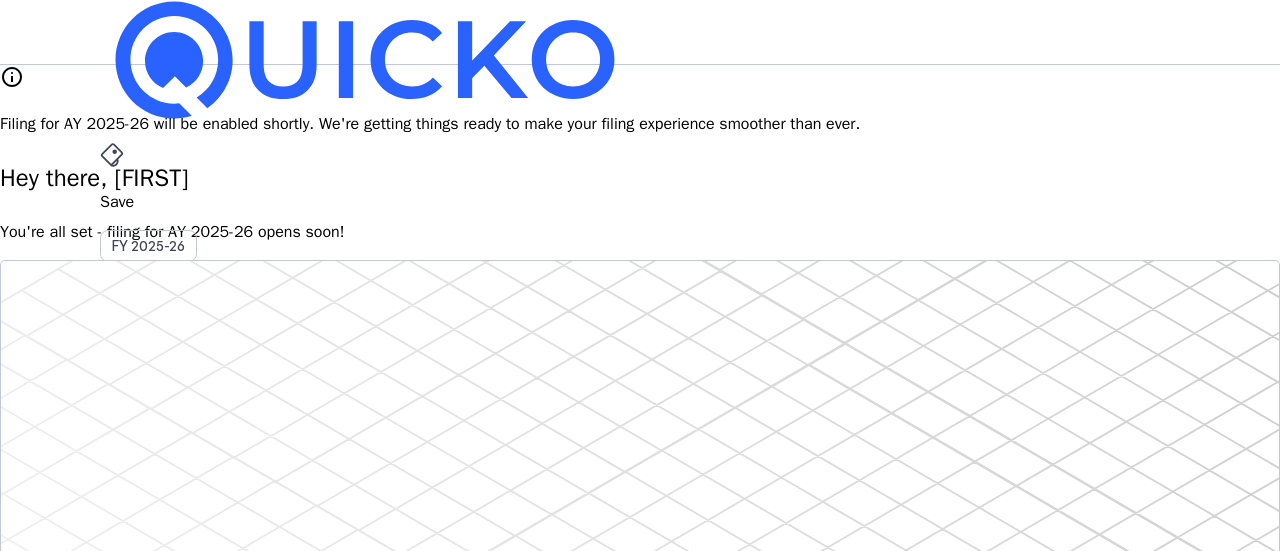 click on "More" at bounding box center (640, 496) 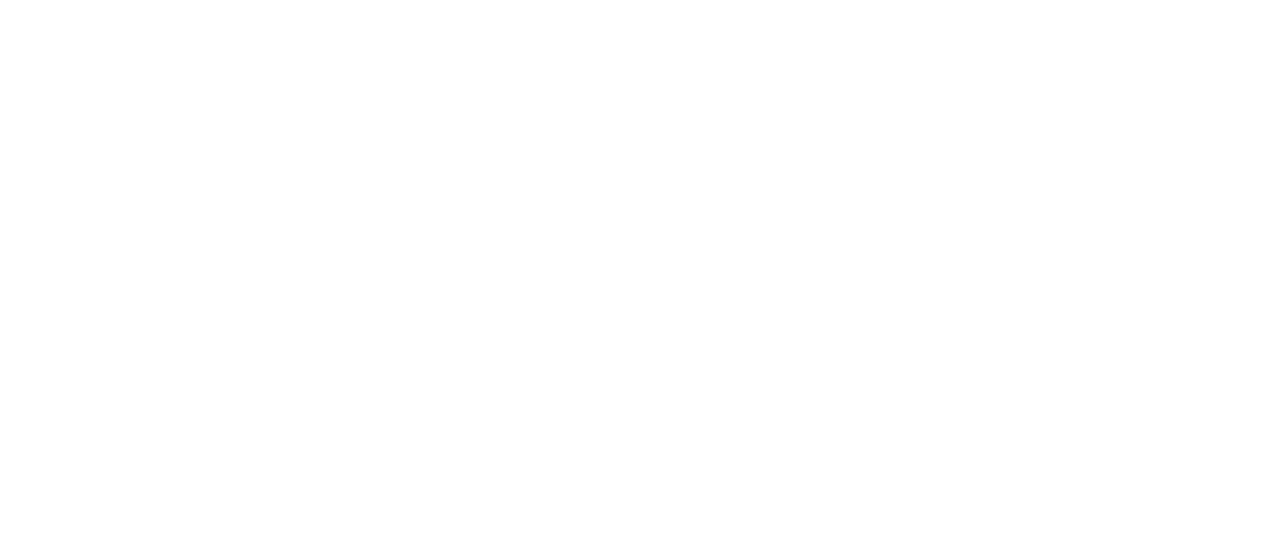 scroll, scrollTop: 0, scrollLeft: 0, axis: both 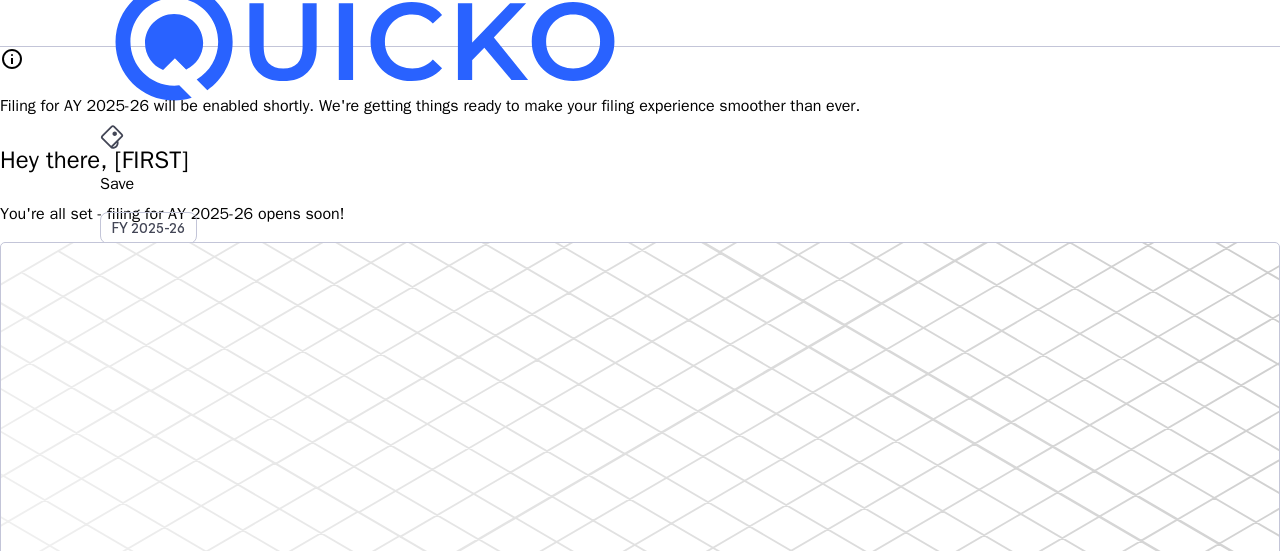 click on "Filing for AY 2025-26 will be enabled shortly. We're getting things ready to make your filing experience smoother than ever." at bounding box center (640, 106) 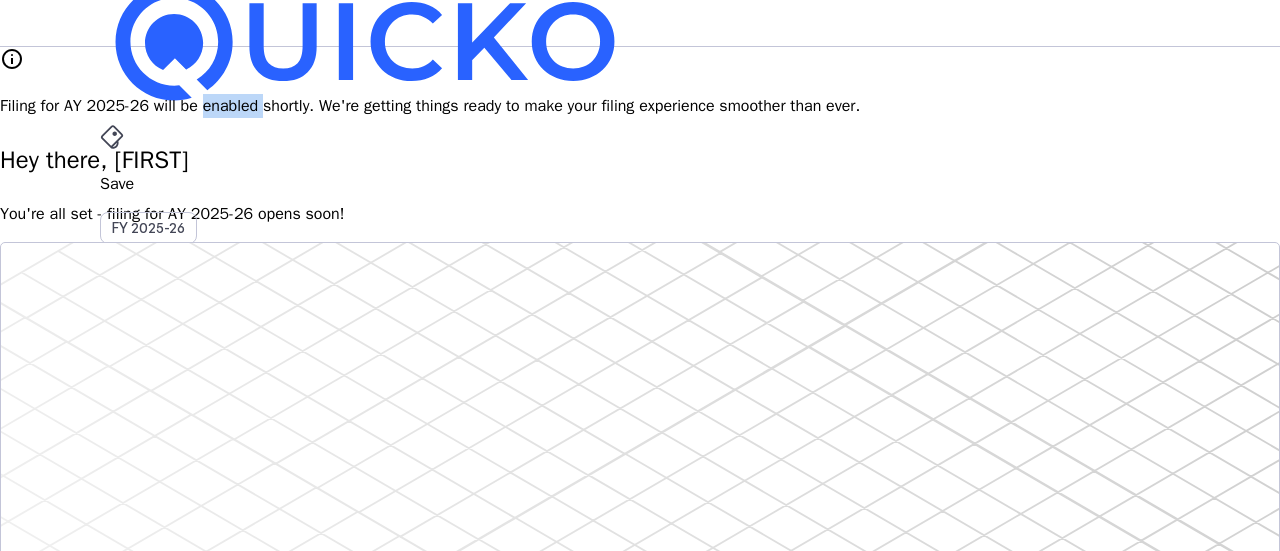 click on "Filing for AY 2025-26 will be enabled shortly. We're getting things ready to make your filing experience smoother than ever." at bounding box center [640, 106] 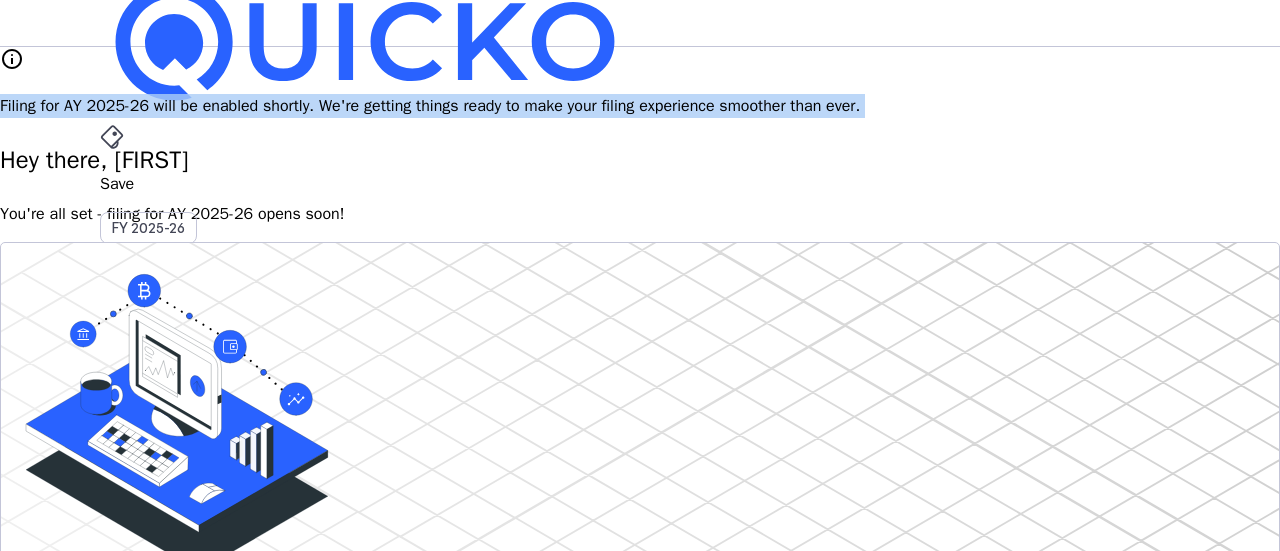 click on "Filing for AY 2025-26 will be enabled shortly. We're getting things ready to make your filing experience smoother than ever." at bounding box center [640, 106] 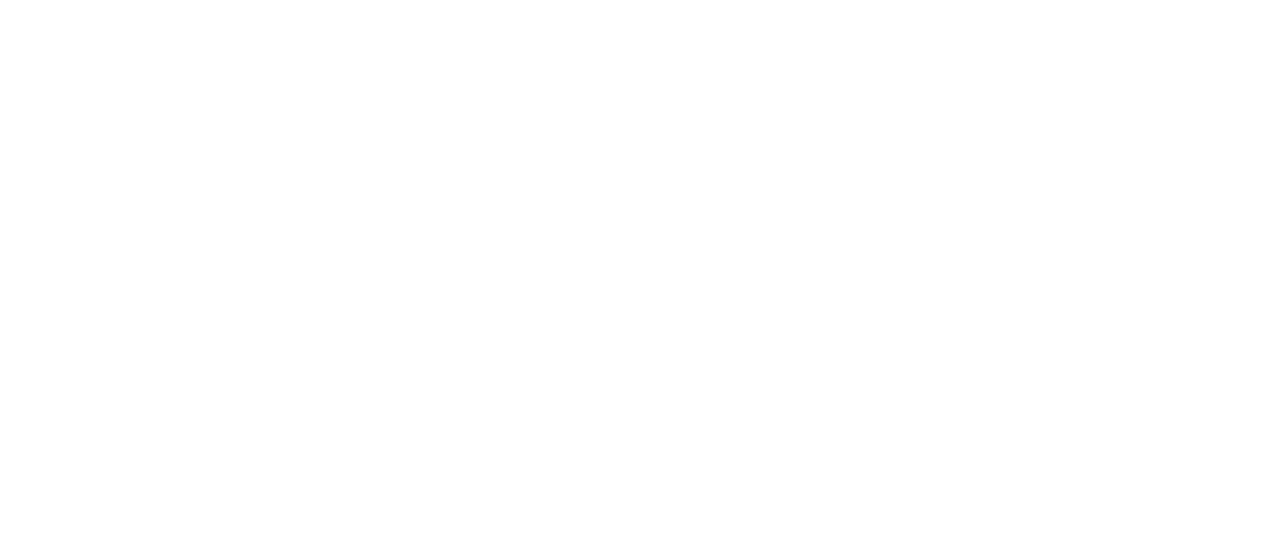 scroll, scrollTop: 0, scrollLeft: 0, axis: both 